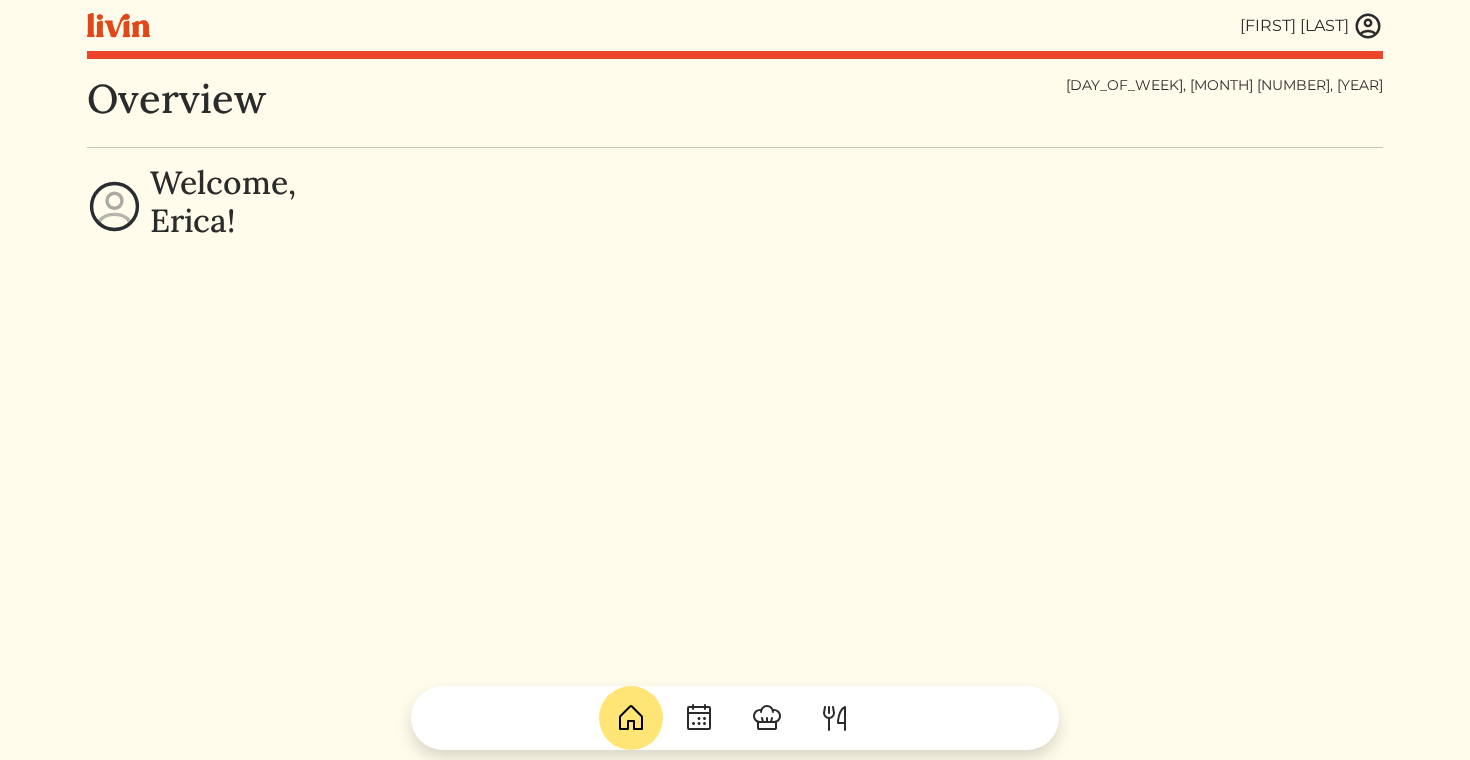 scroll, scrollTop: 0, scrollLeft: 0, axis: both 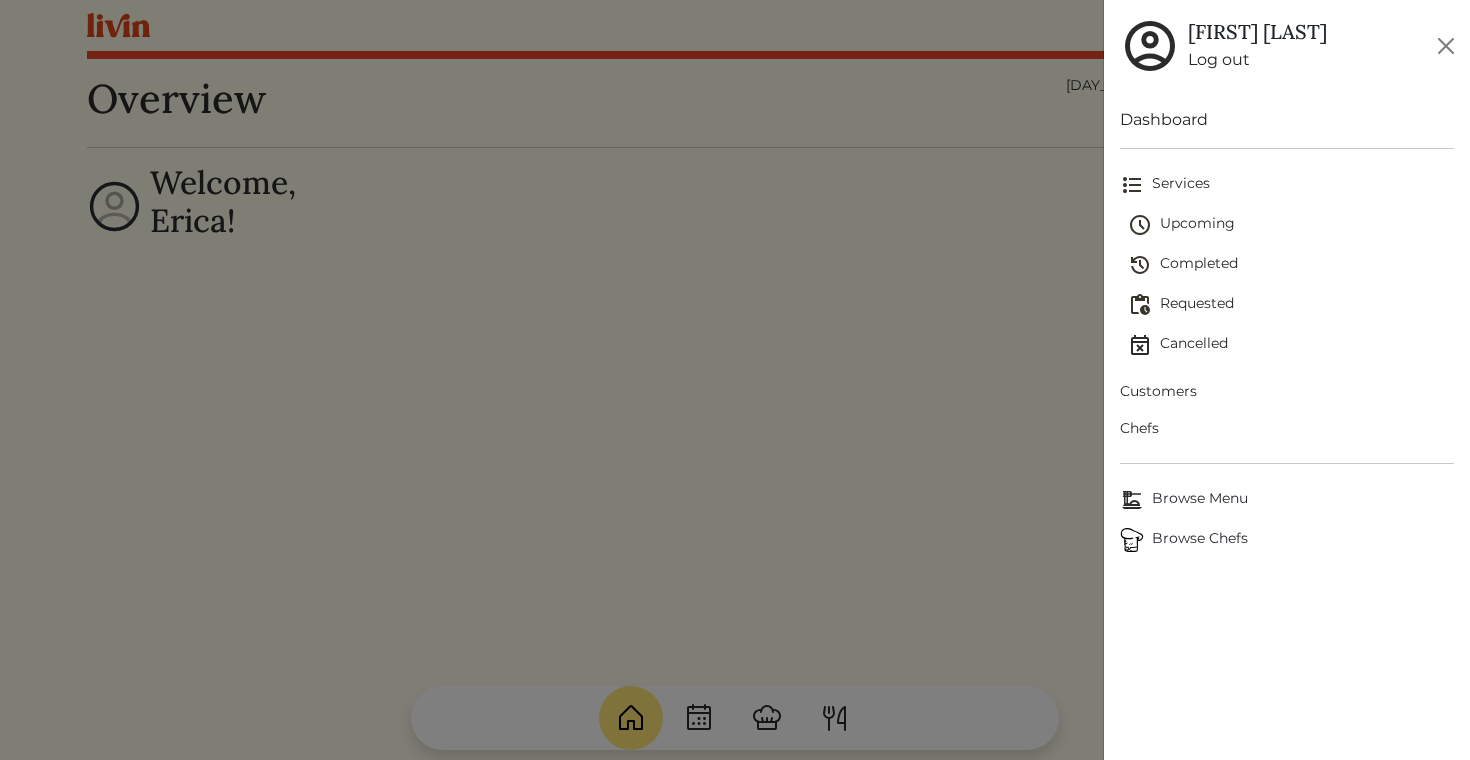 click on "Customers" at bounding box center [1287, 391] 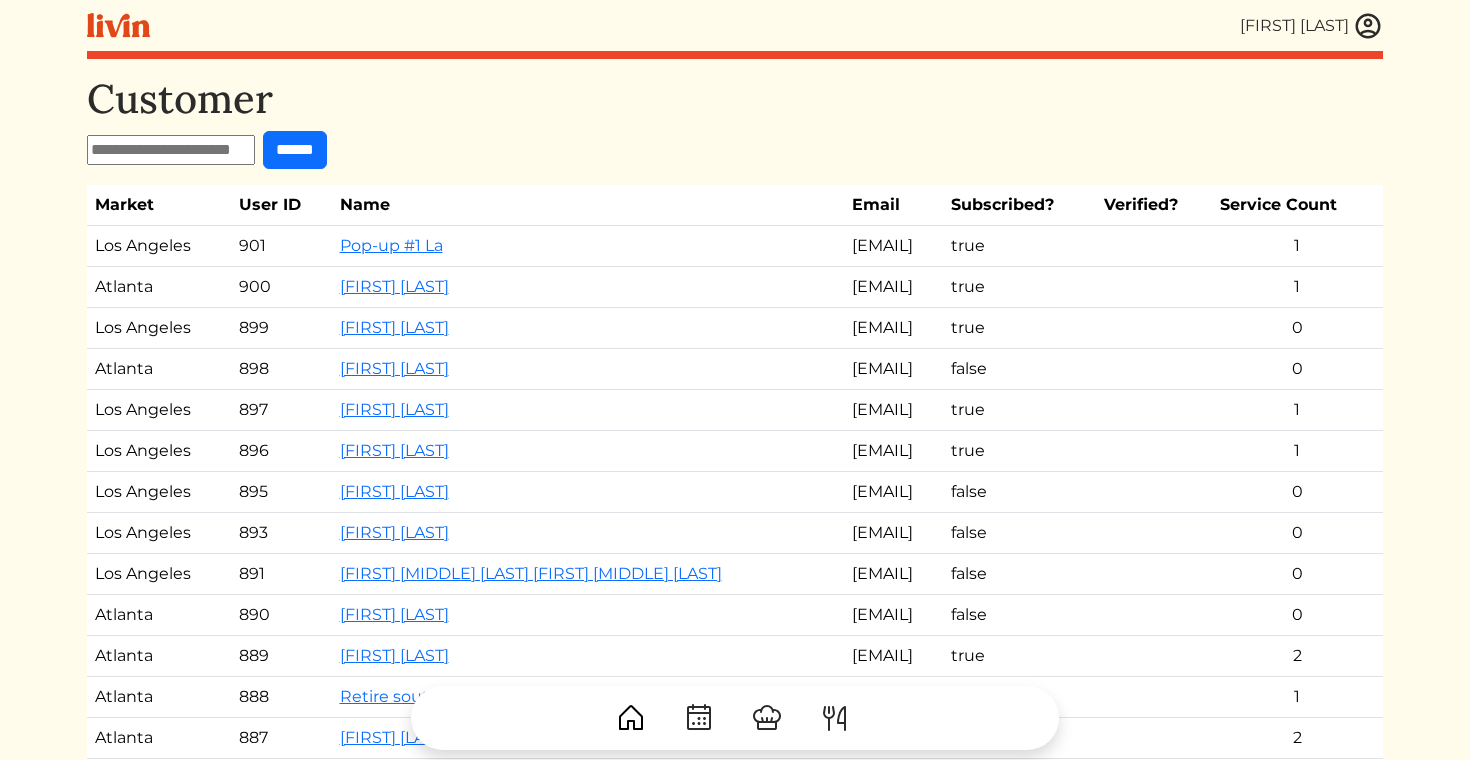 drag, startPoint x: 867, startPoint y: 409, endPoint x: 711, endPoint y: 406, distance: 156.02884 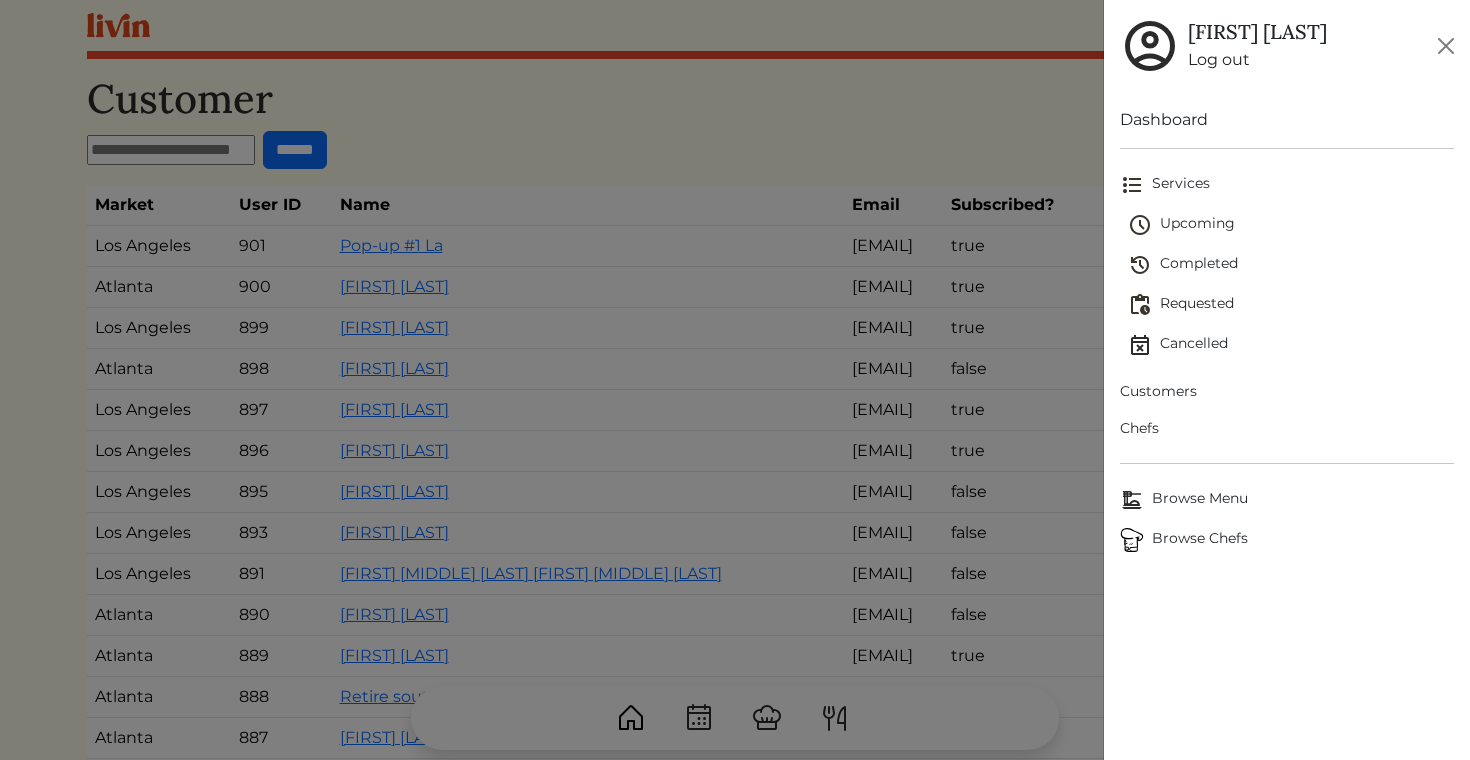 click on "Browse Chefs" at bounding box center [1287, 540] 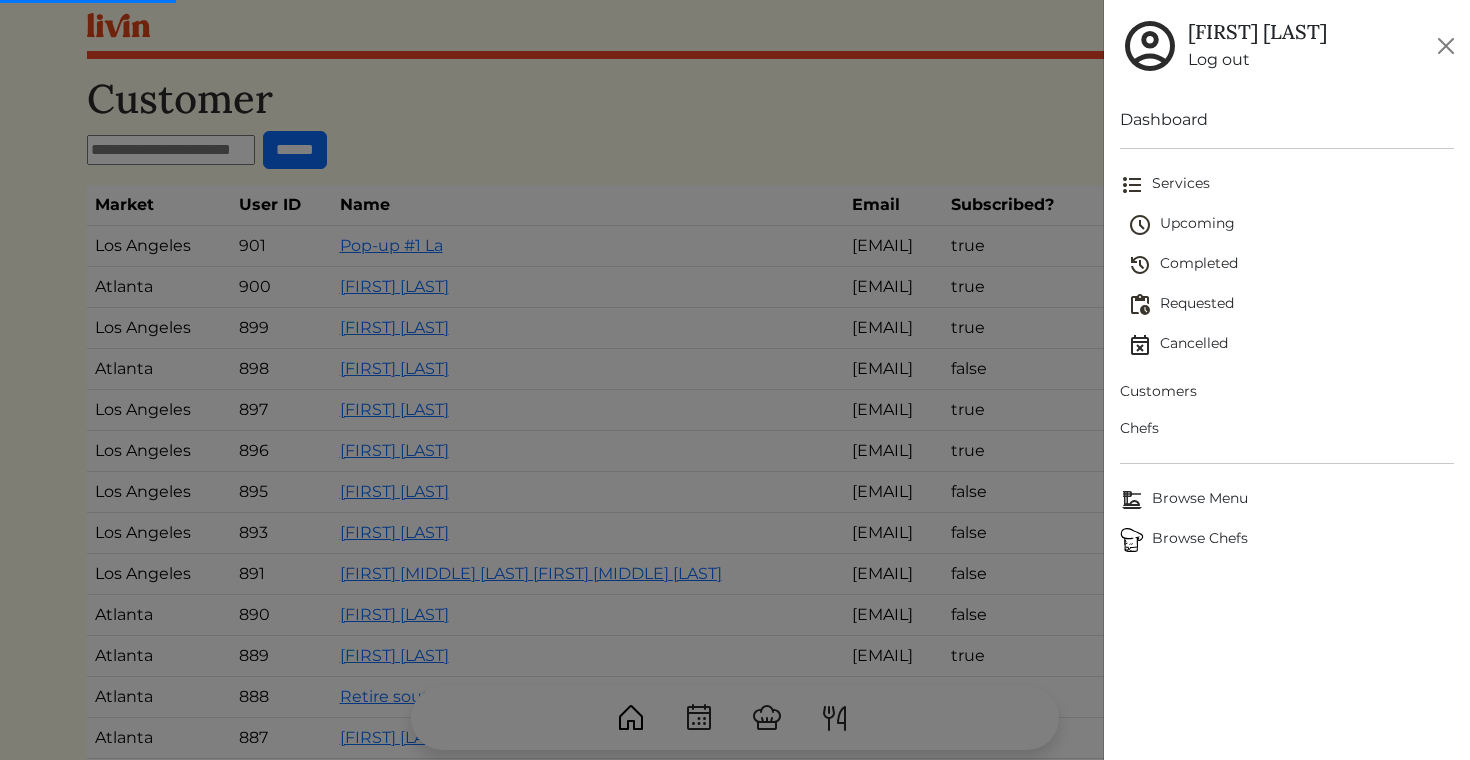 click on "Browse Chefs" at bounding box center (1287, 540) 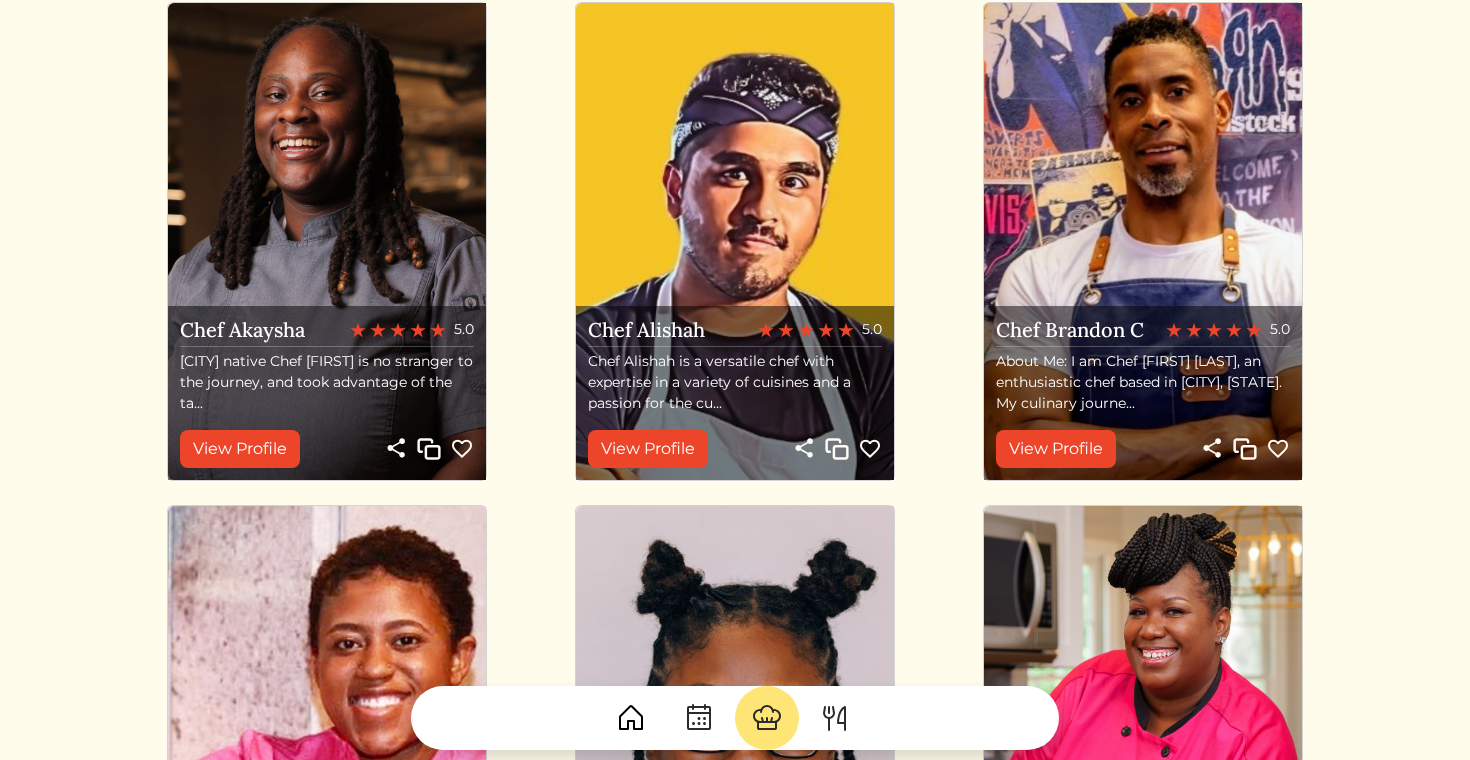 scroll, scrollTop: 0, scrollLeft: 0, axis: both 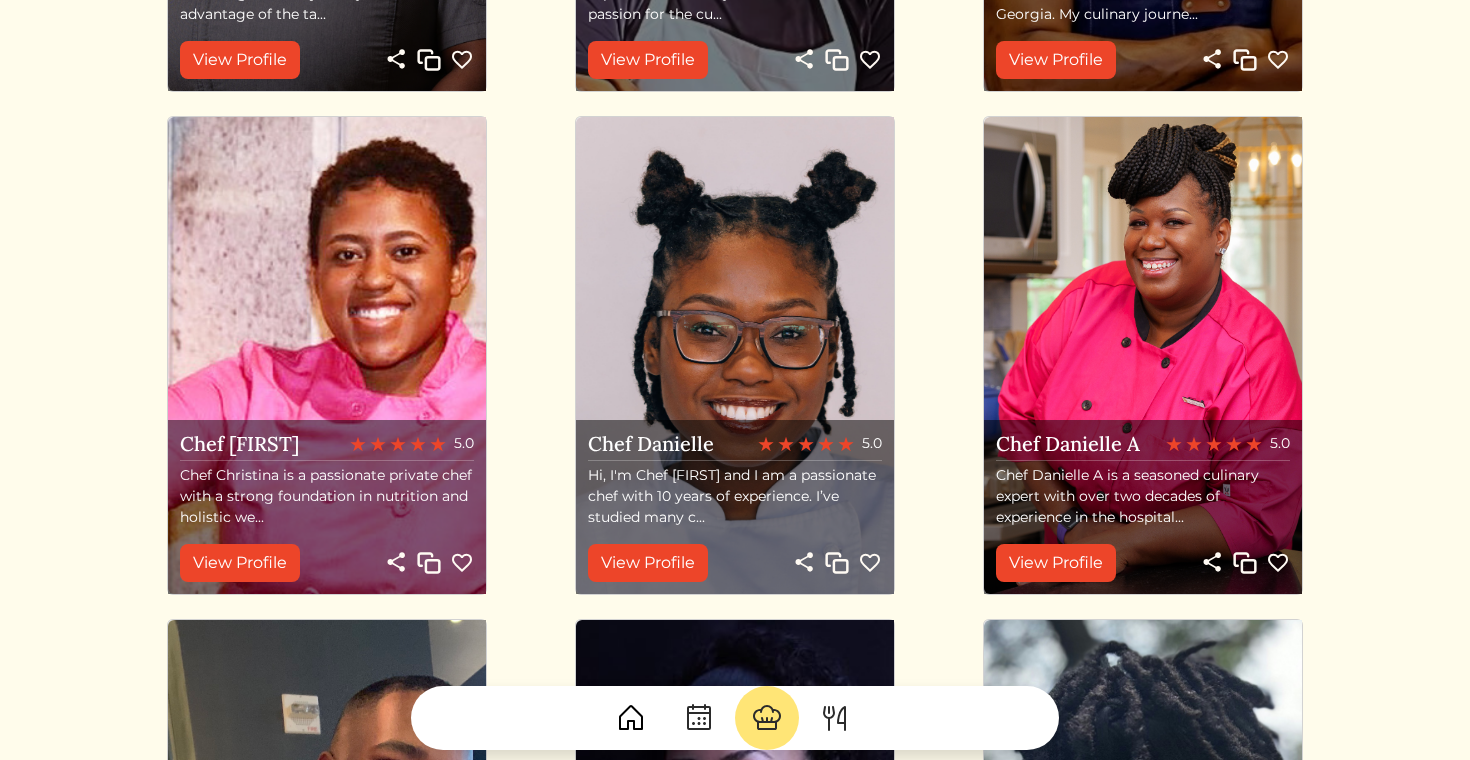 click at bounding box center (1245, 563) 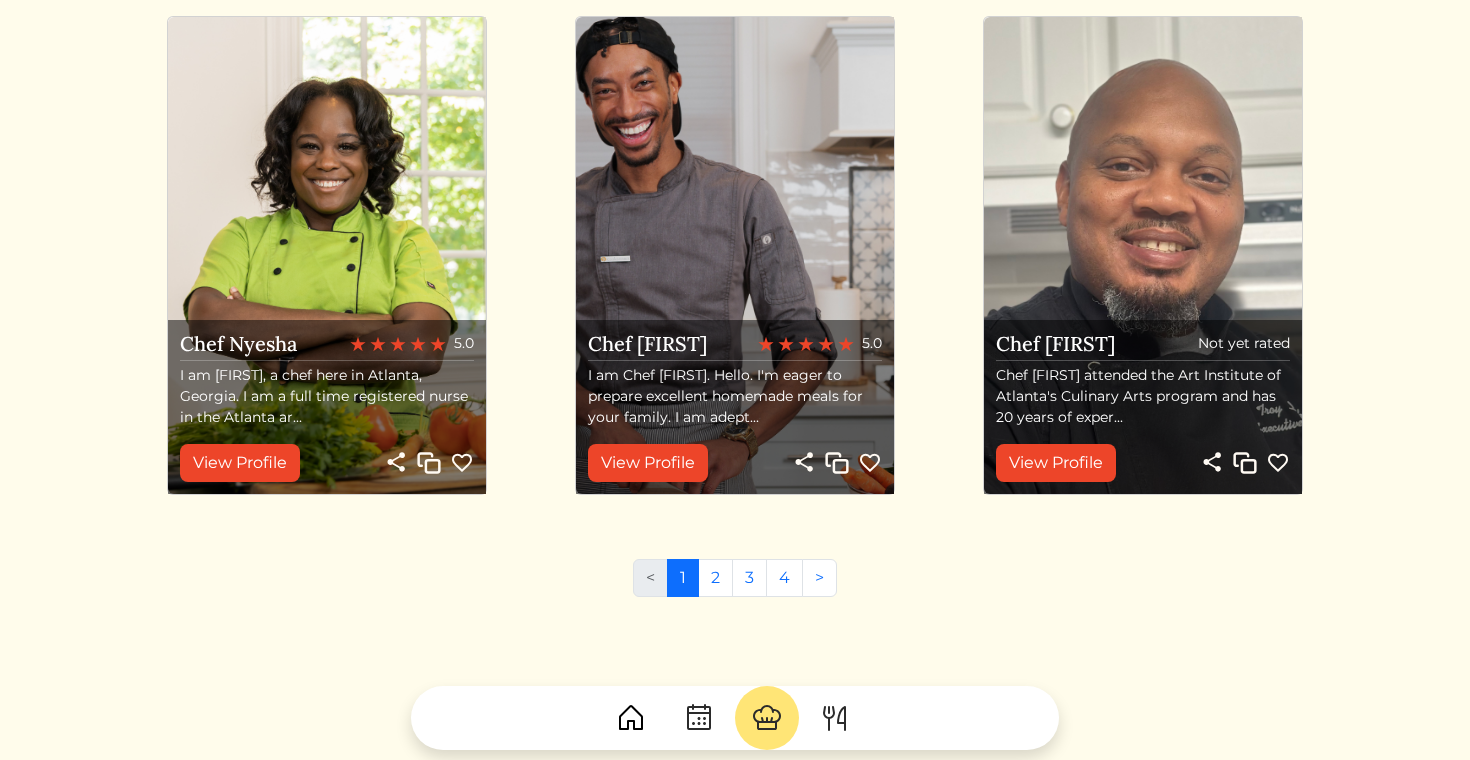 scroll, scrollTop: 2240, scrollLeft: 0, axis: vertical 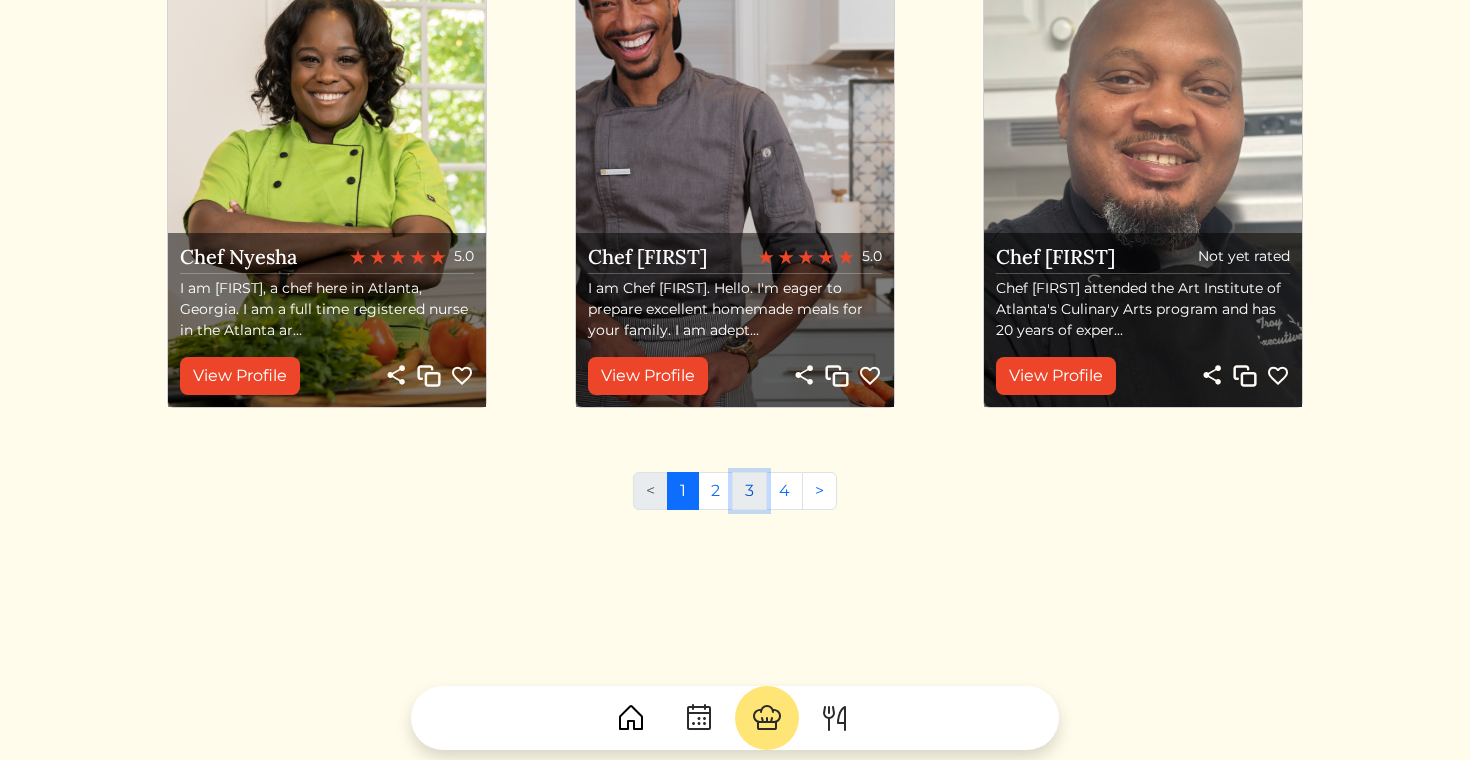 click on "3" at bounding box center (749, 491) 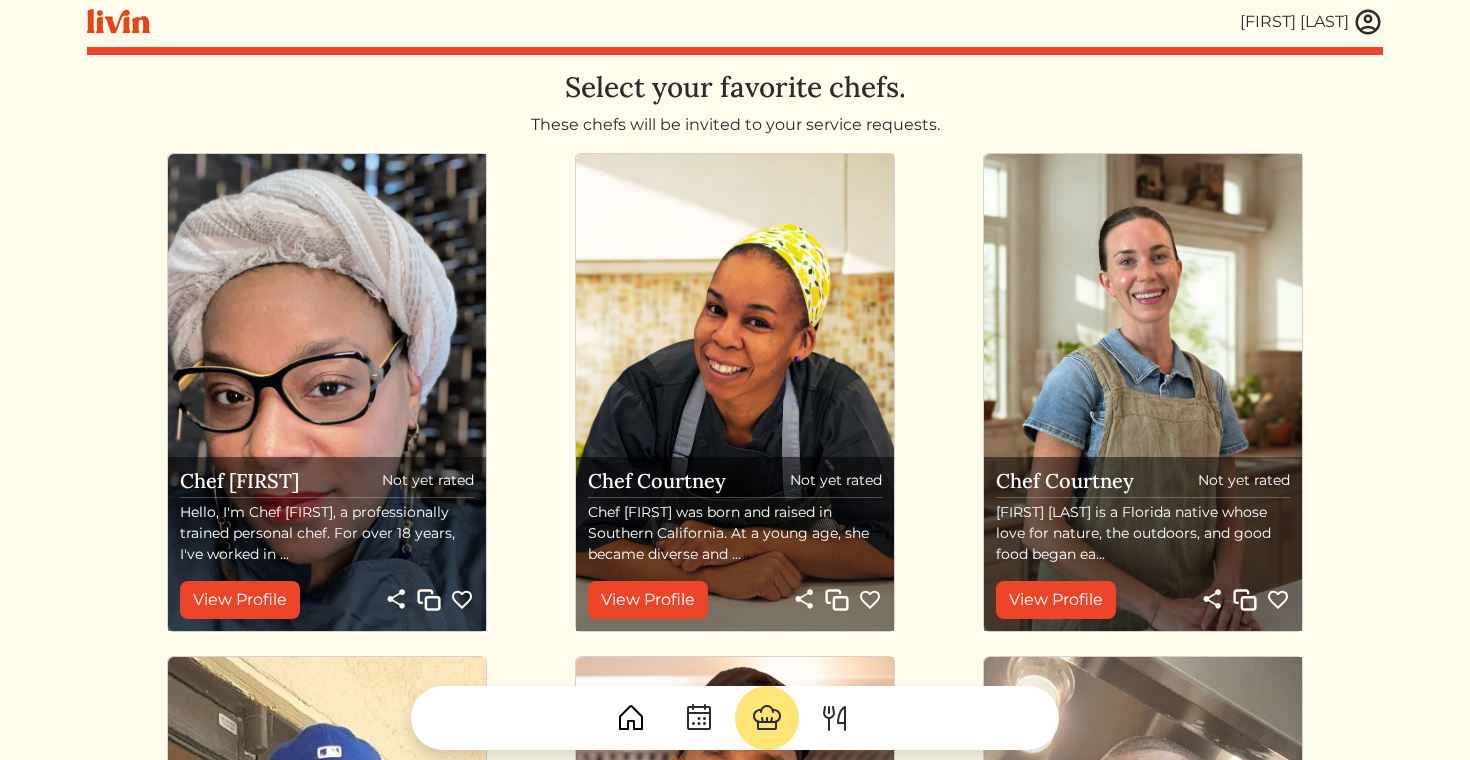 scroll, scrollTop: 0, scrollLeft: 0, axis: both 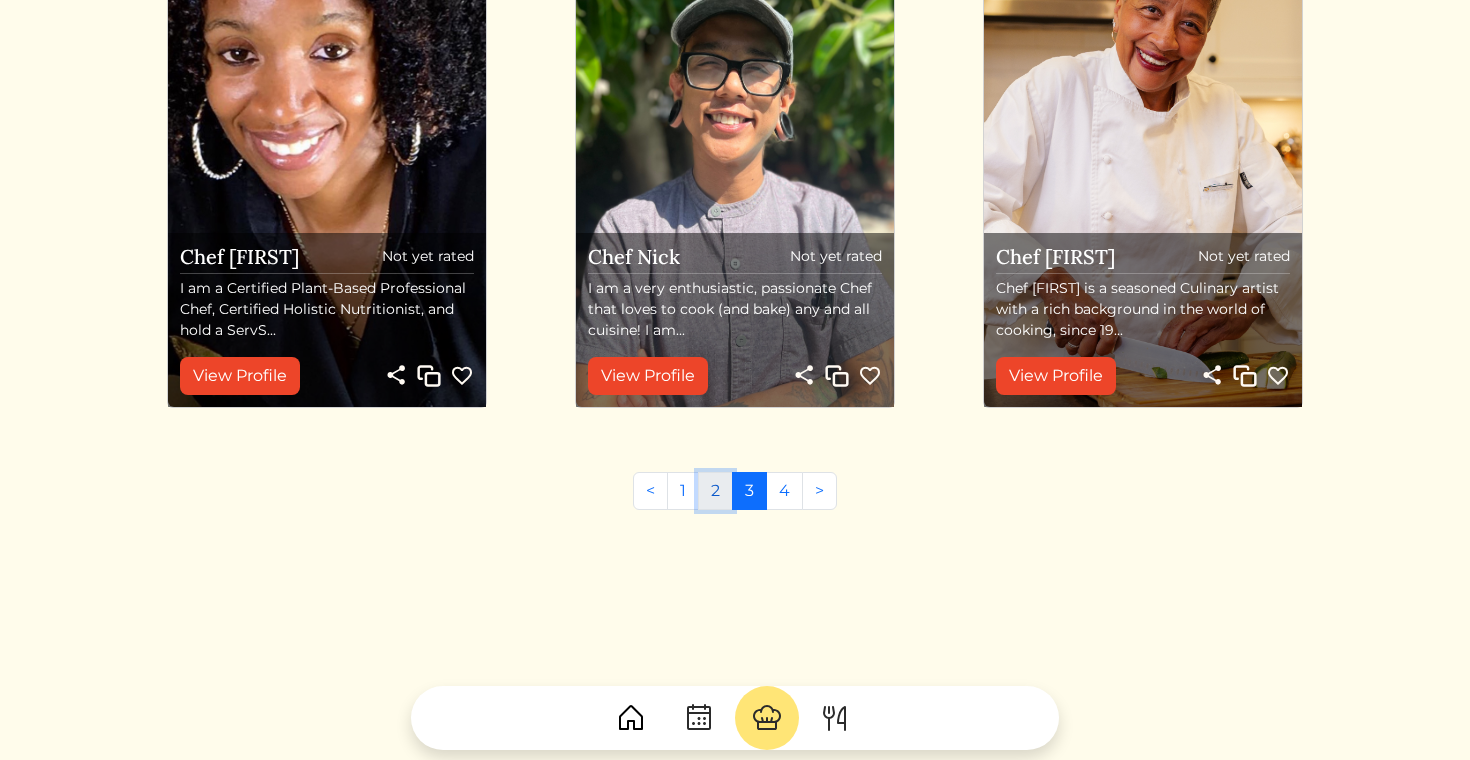 click on "2" at bounding box center [715, 491] 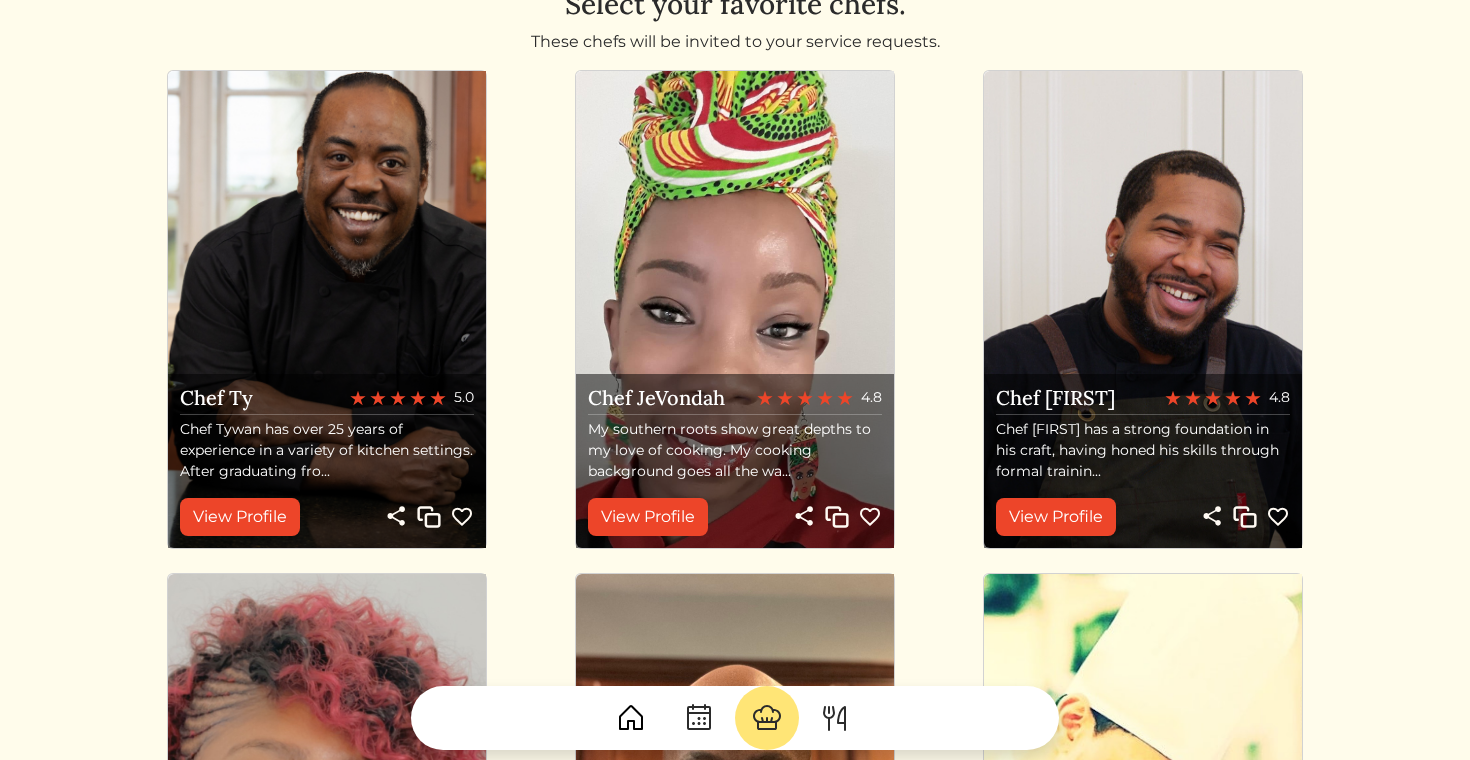 scroll, scrollTop: 0, scrollLeft: 0, axis: both 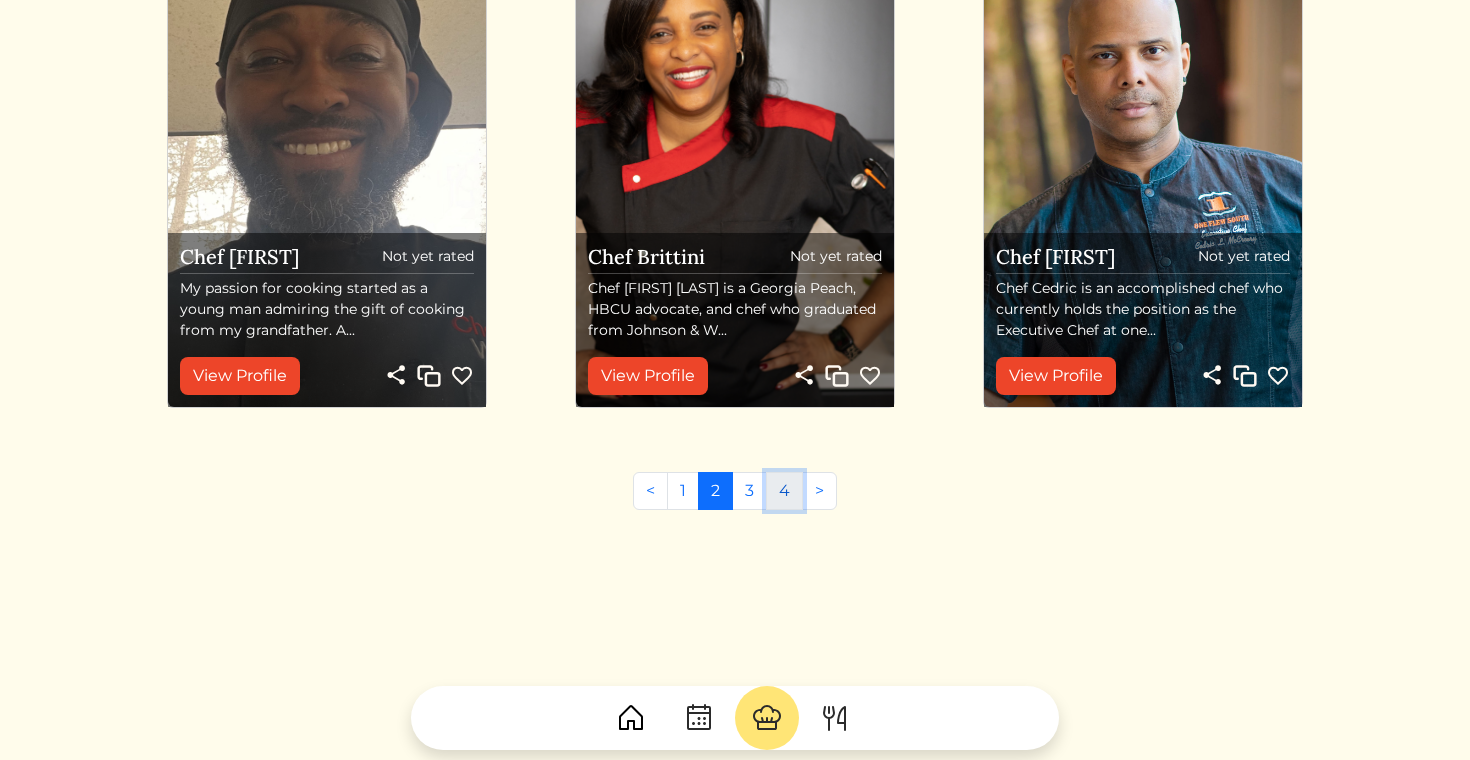 click on "4" at bounding box center [784, 491] 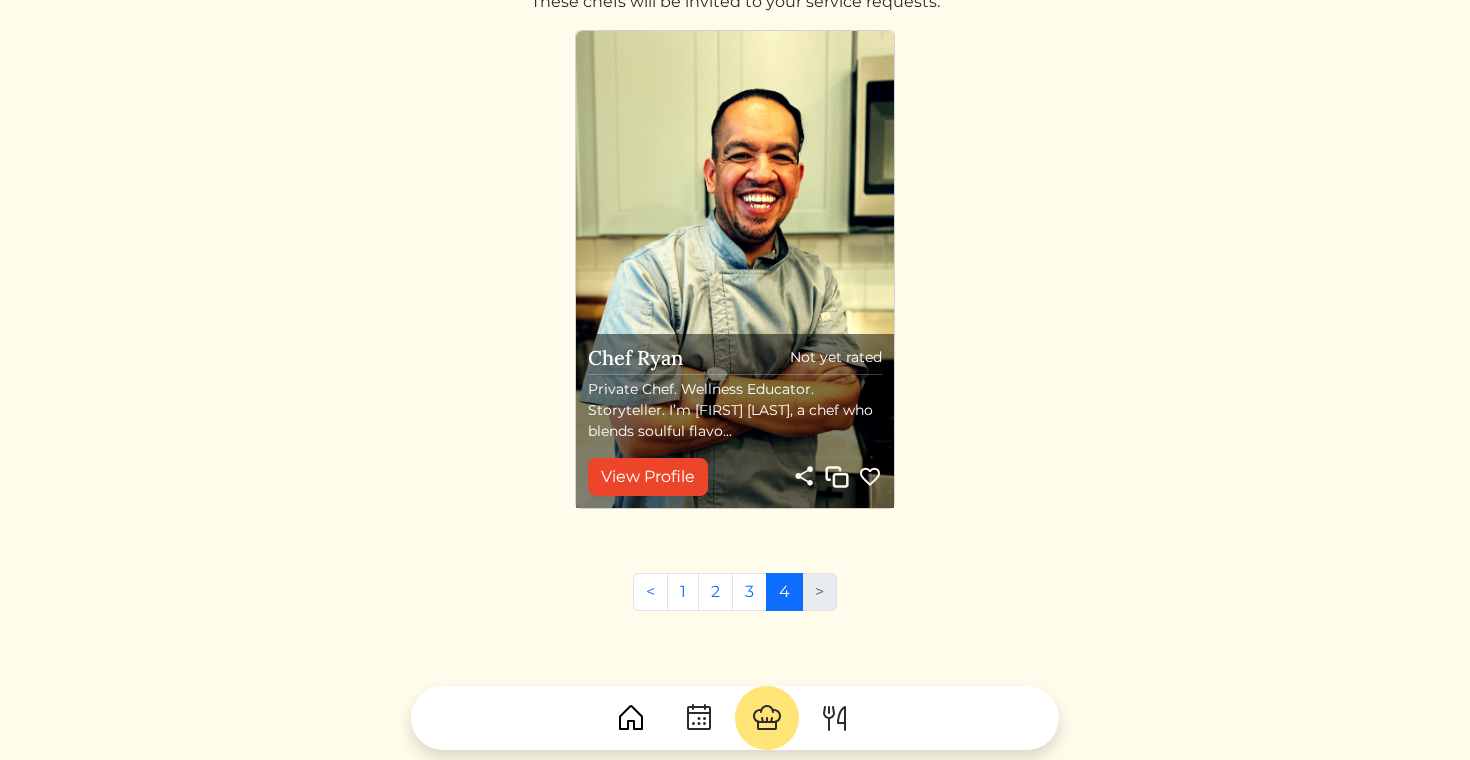 scroll, scrollTop: 228, scrollLeft: 0, axis: vertical 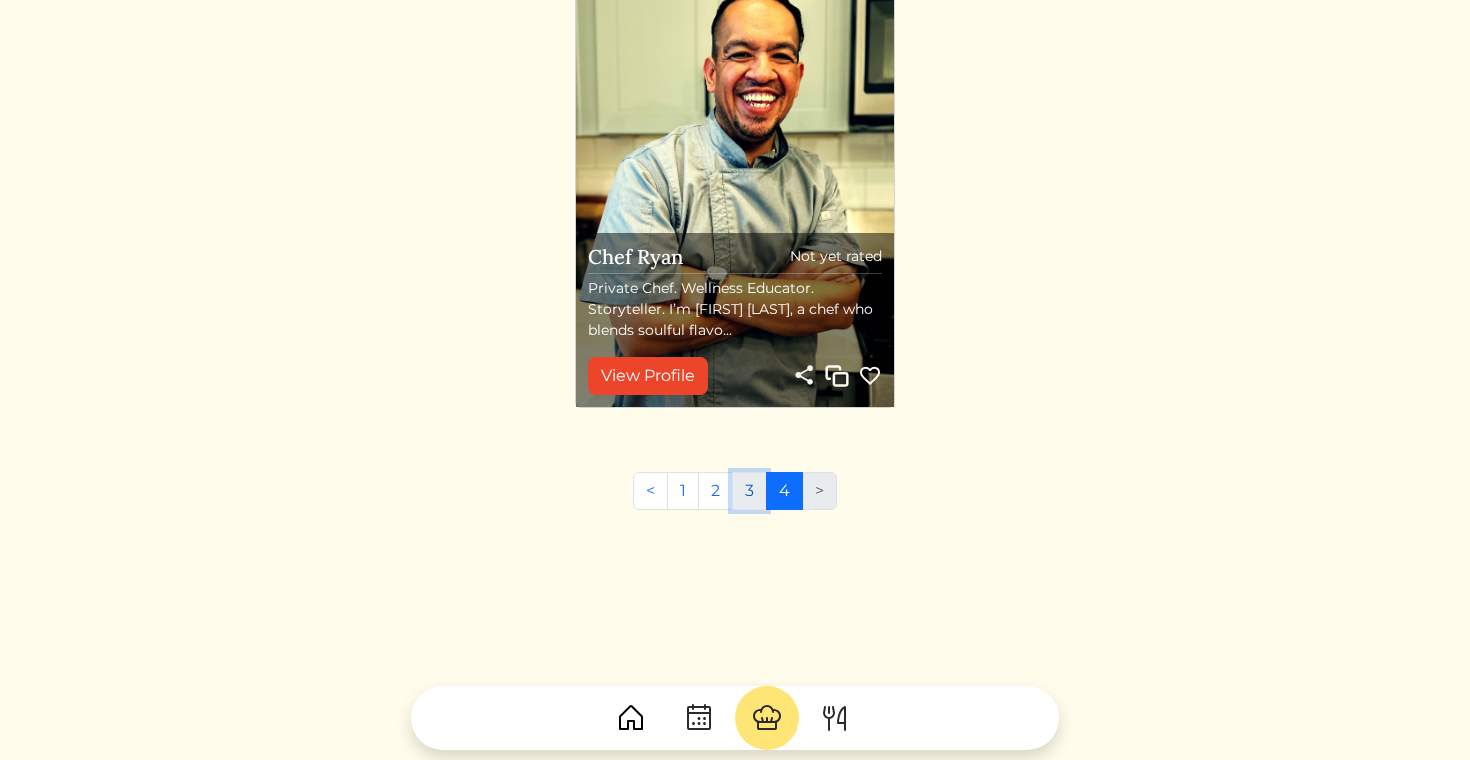click on "3" at bounding box center (749, 491) 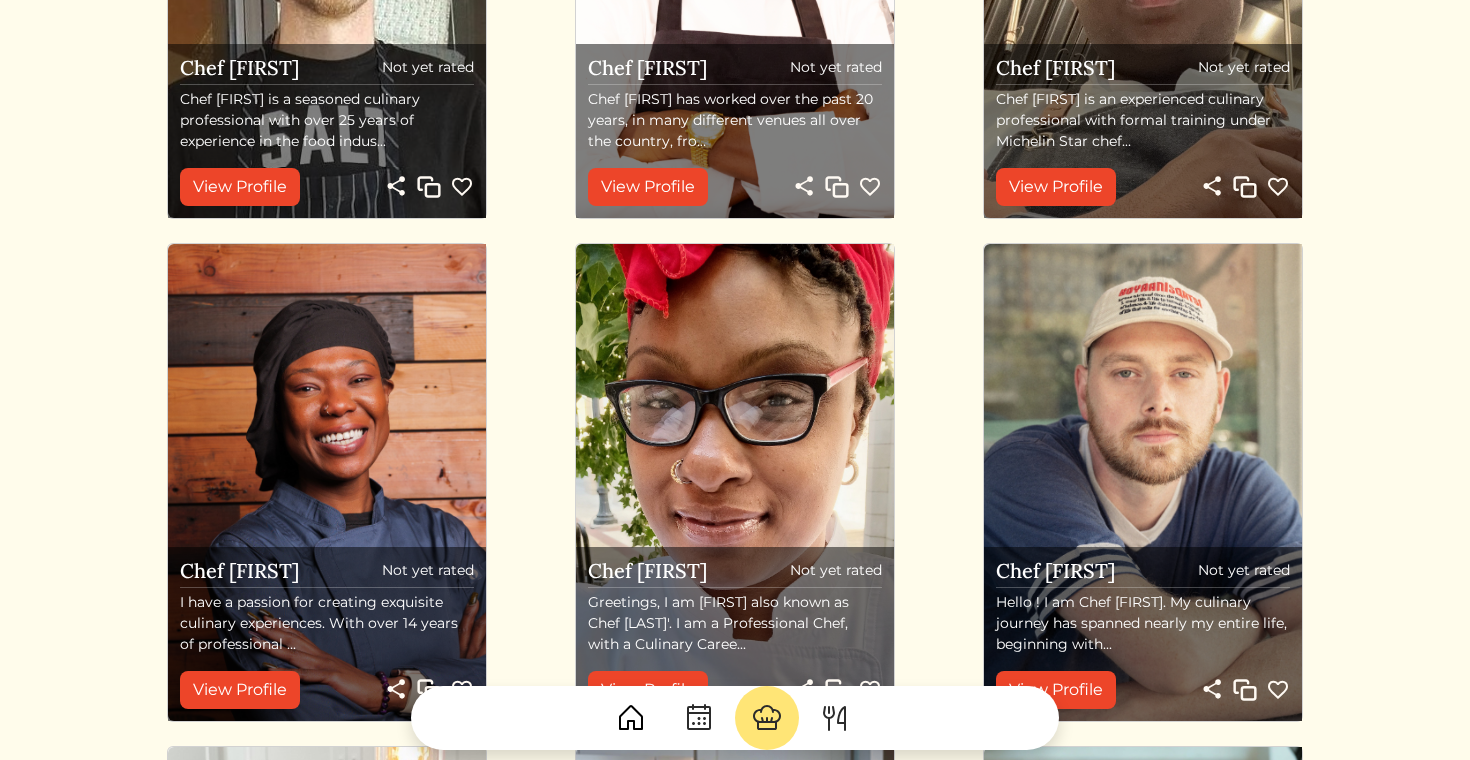 scroll, scrollTop: 1373, scrollLeft: 0, axis: vertical 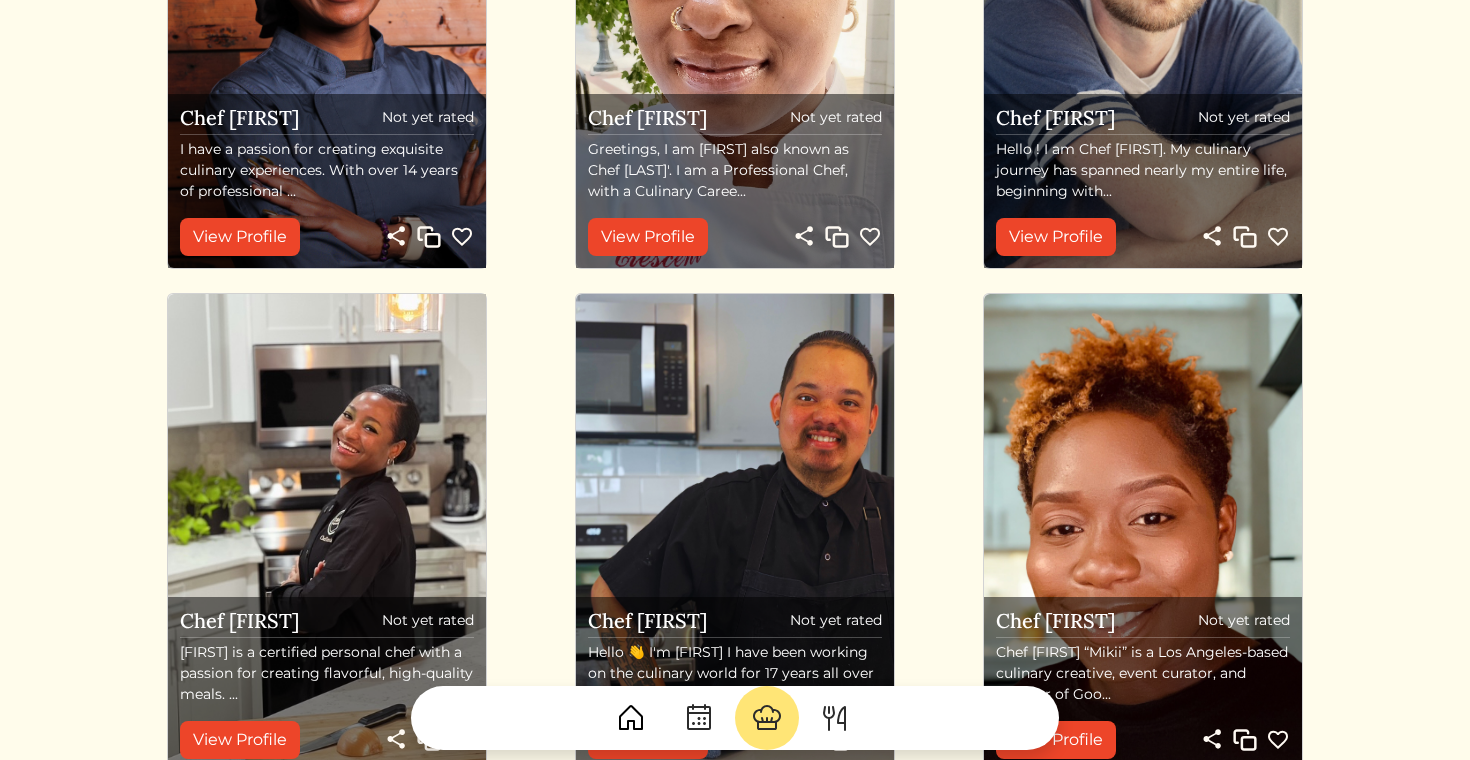 click at bounding box center [429, 237] 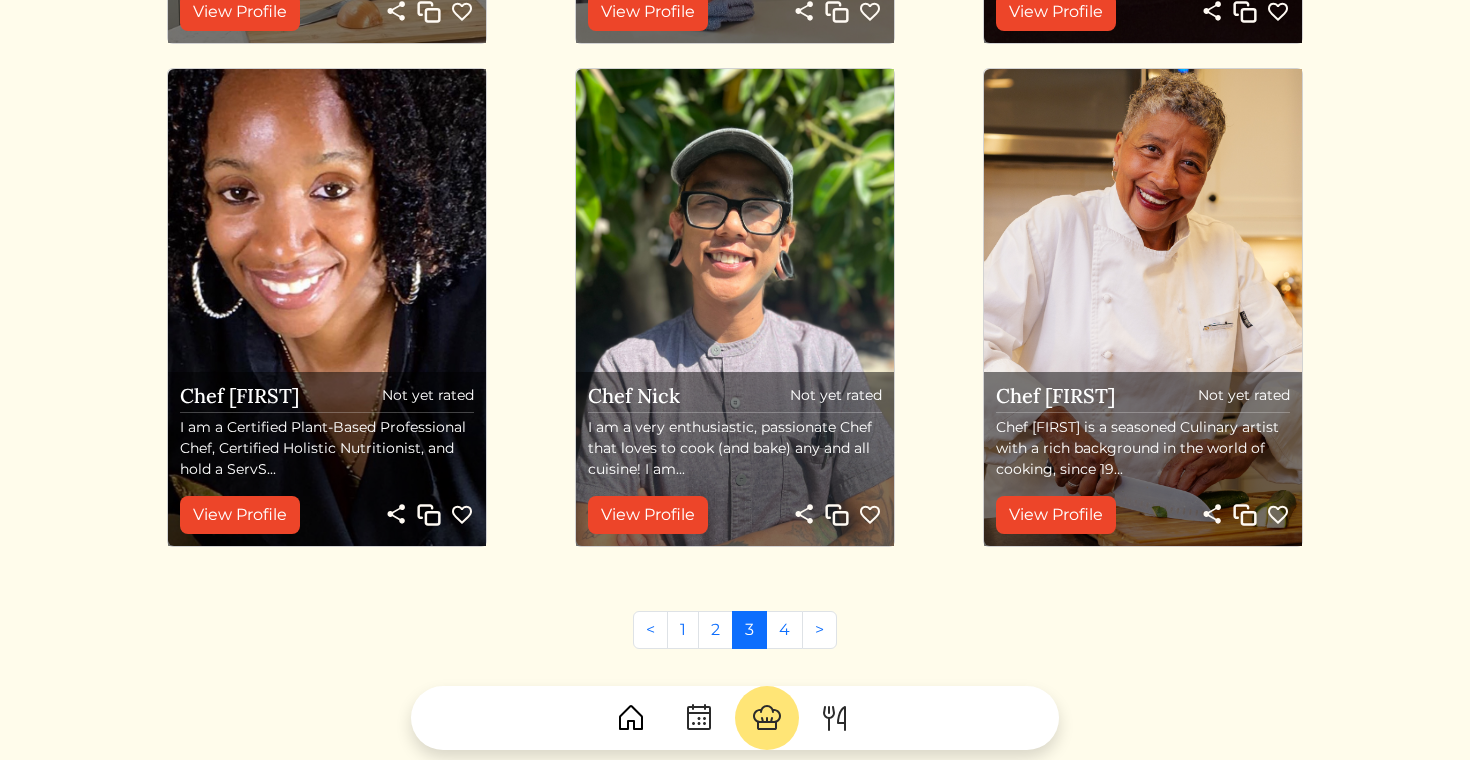 scroll, scrollTop: 2240, scrollLeft: 0, axis: vertical 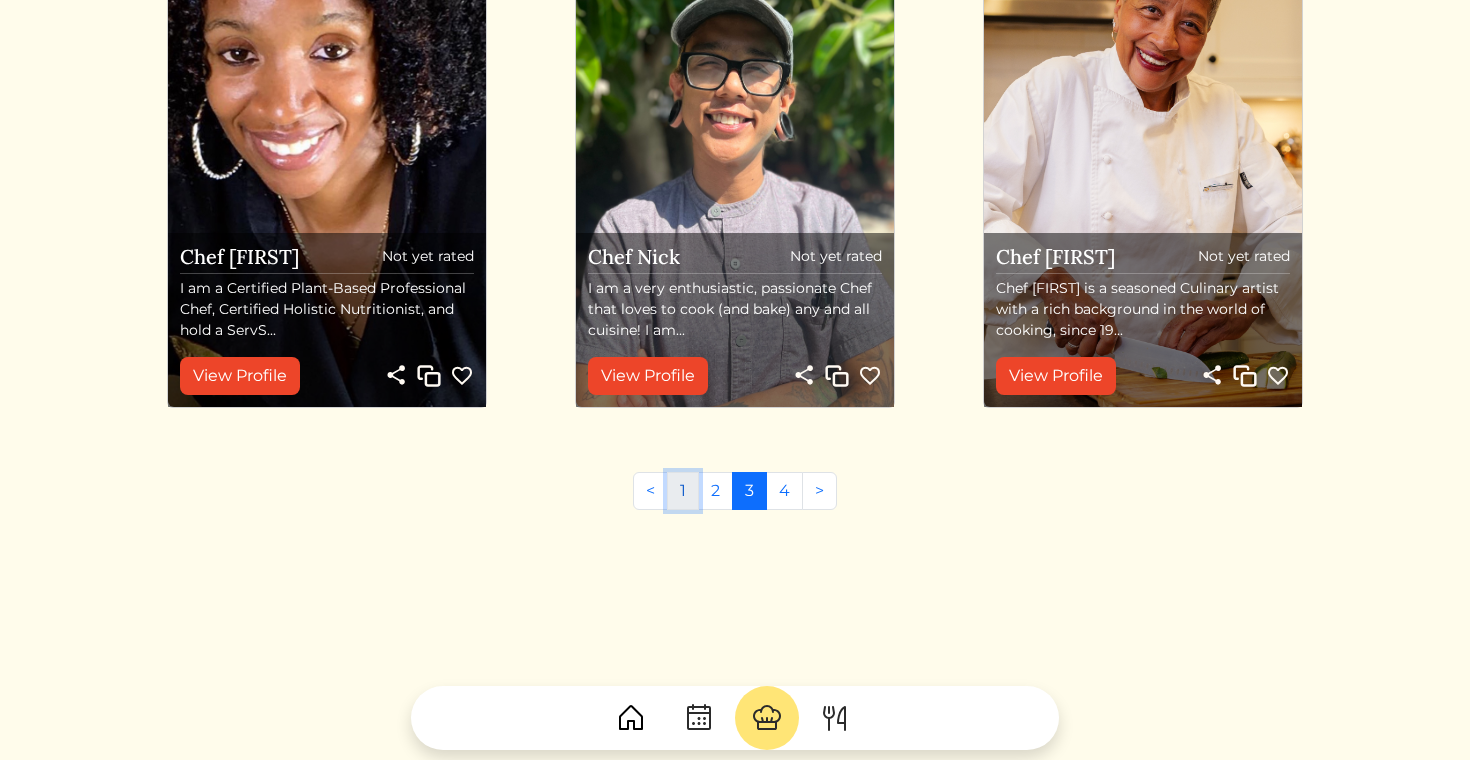 click on "1" at bounding box center (683, 491) 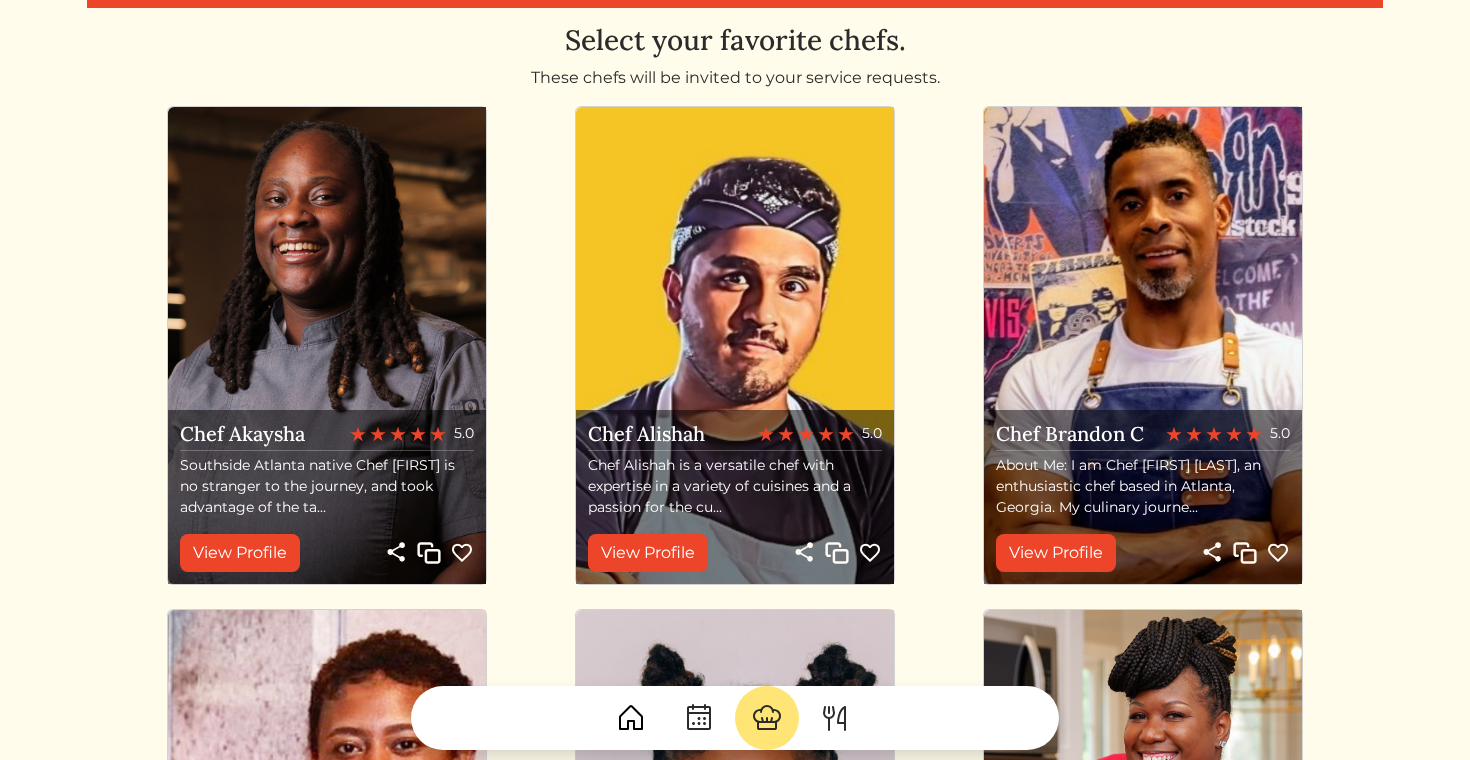 scroll, scrollTop: 0, scrollLeft: 0, axis: both 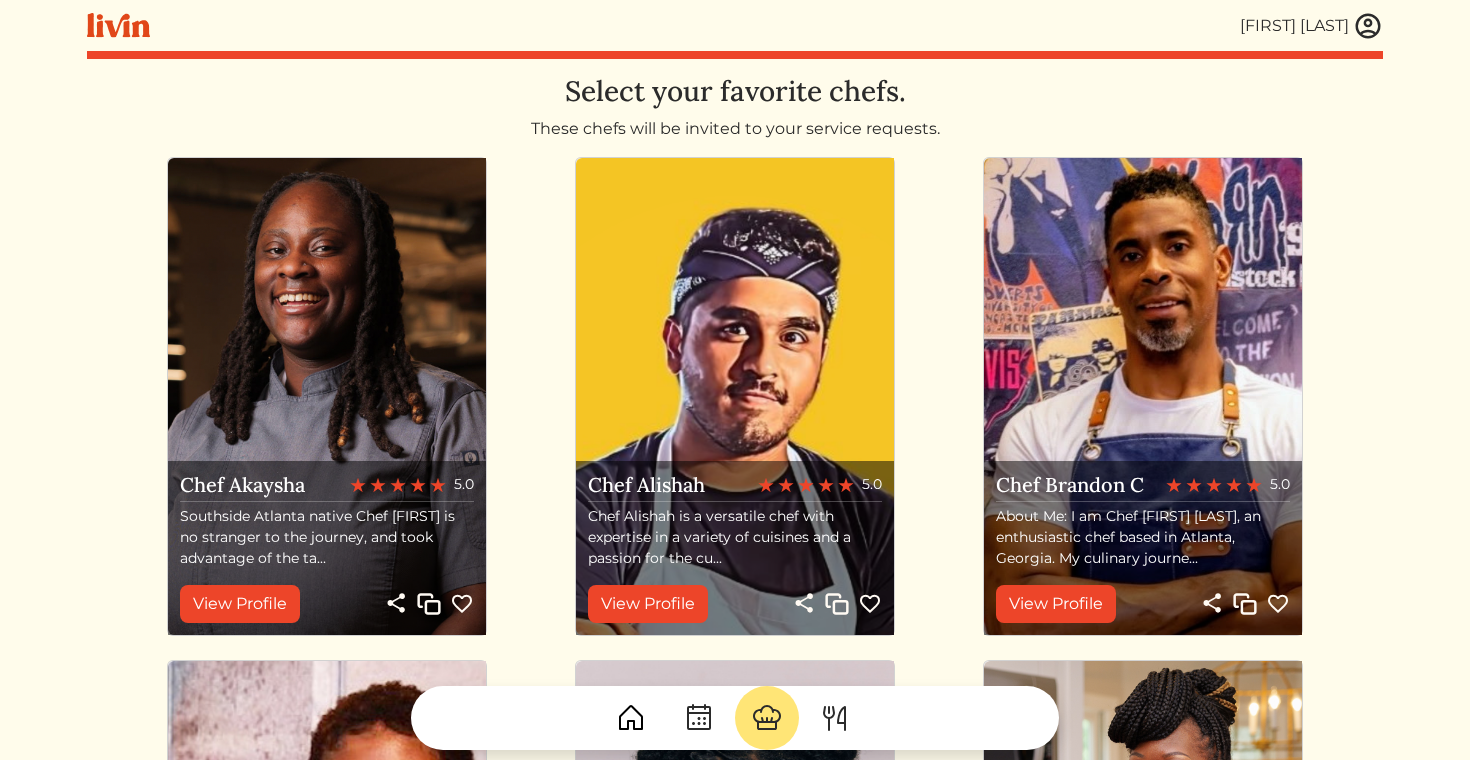 click at bounding box center [1143, 396] 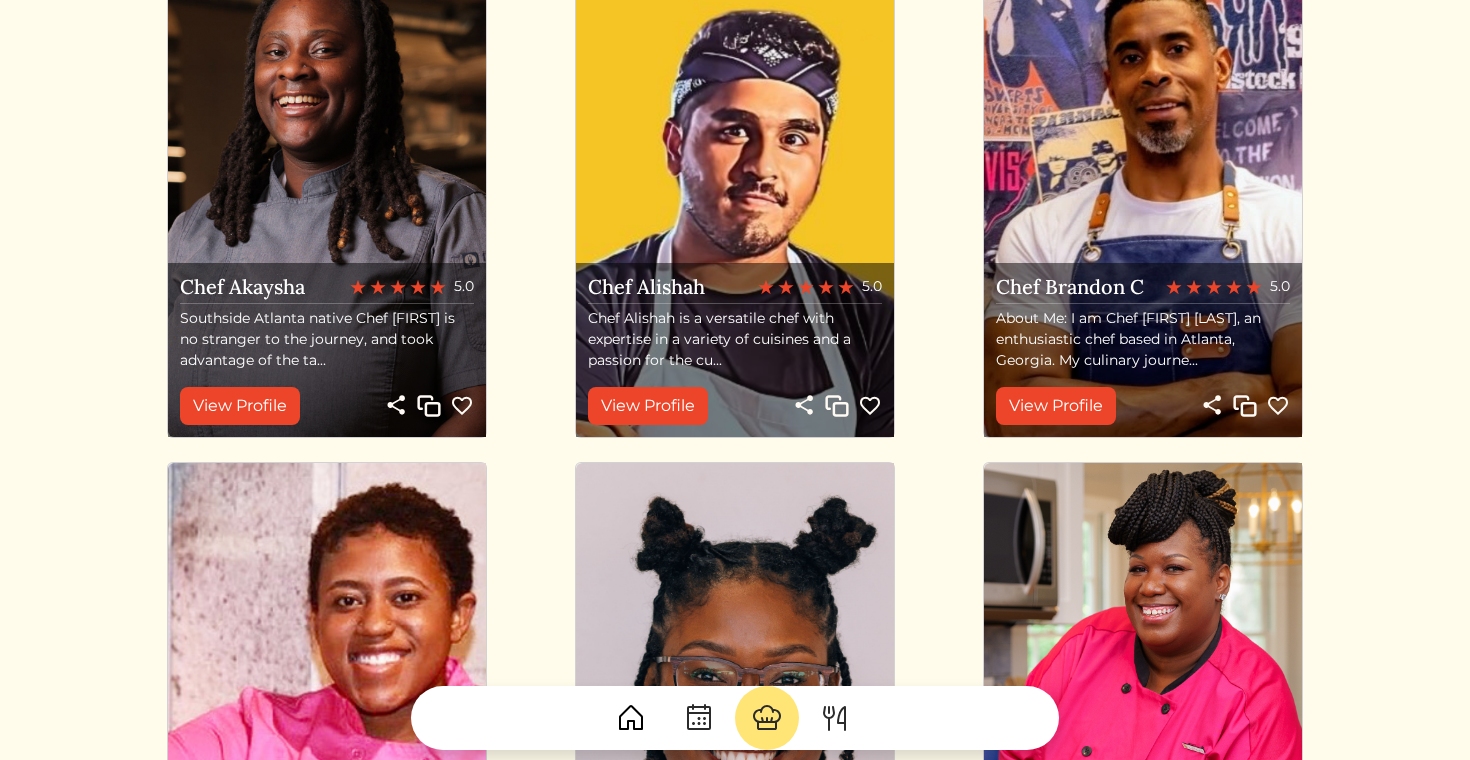 scroll, scrollTop: 216, scrollLeft: 0, axis: vertical 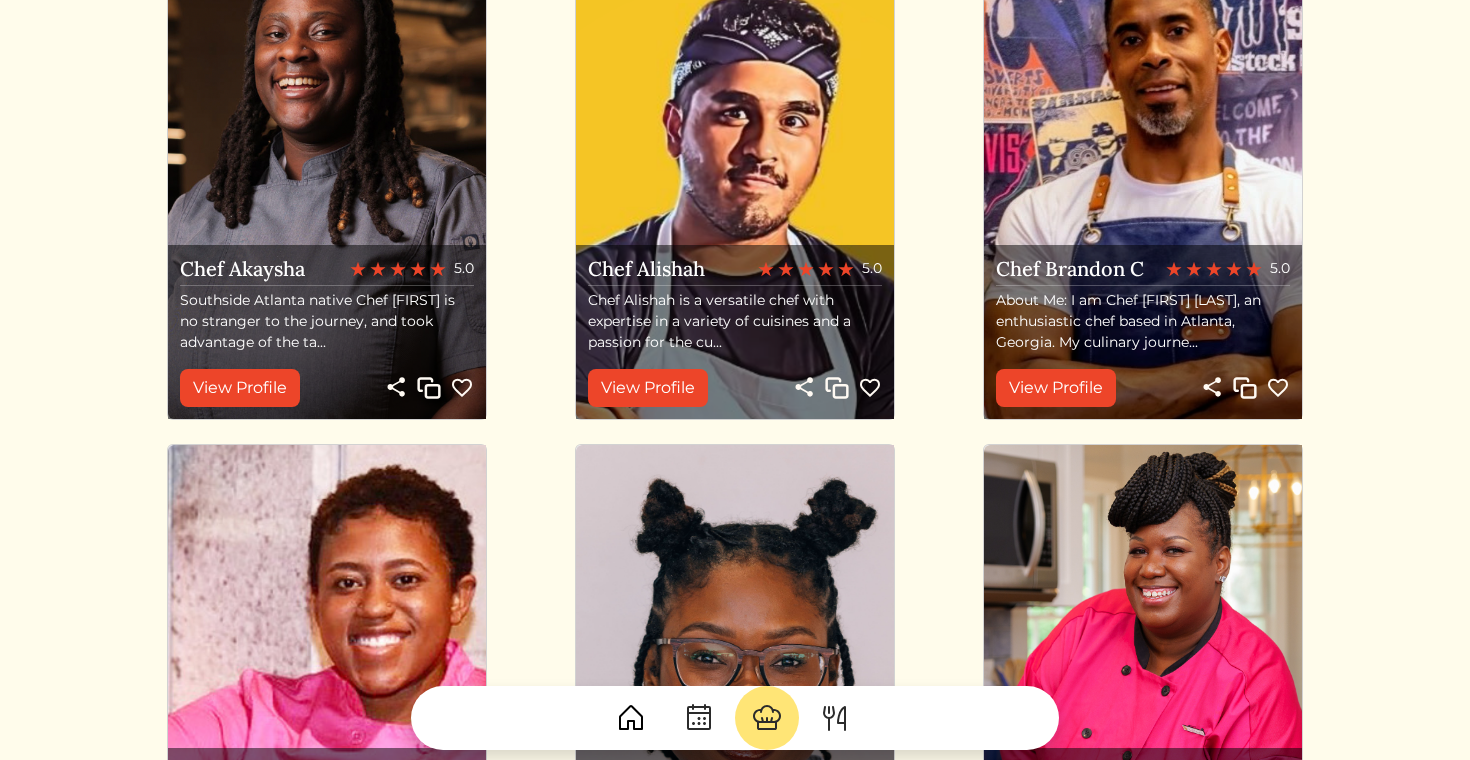 click at bounding box center [1245, 388] 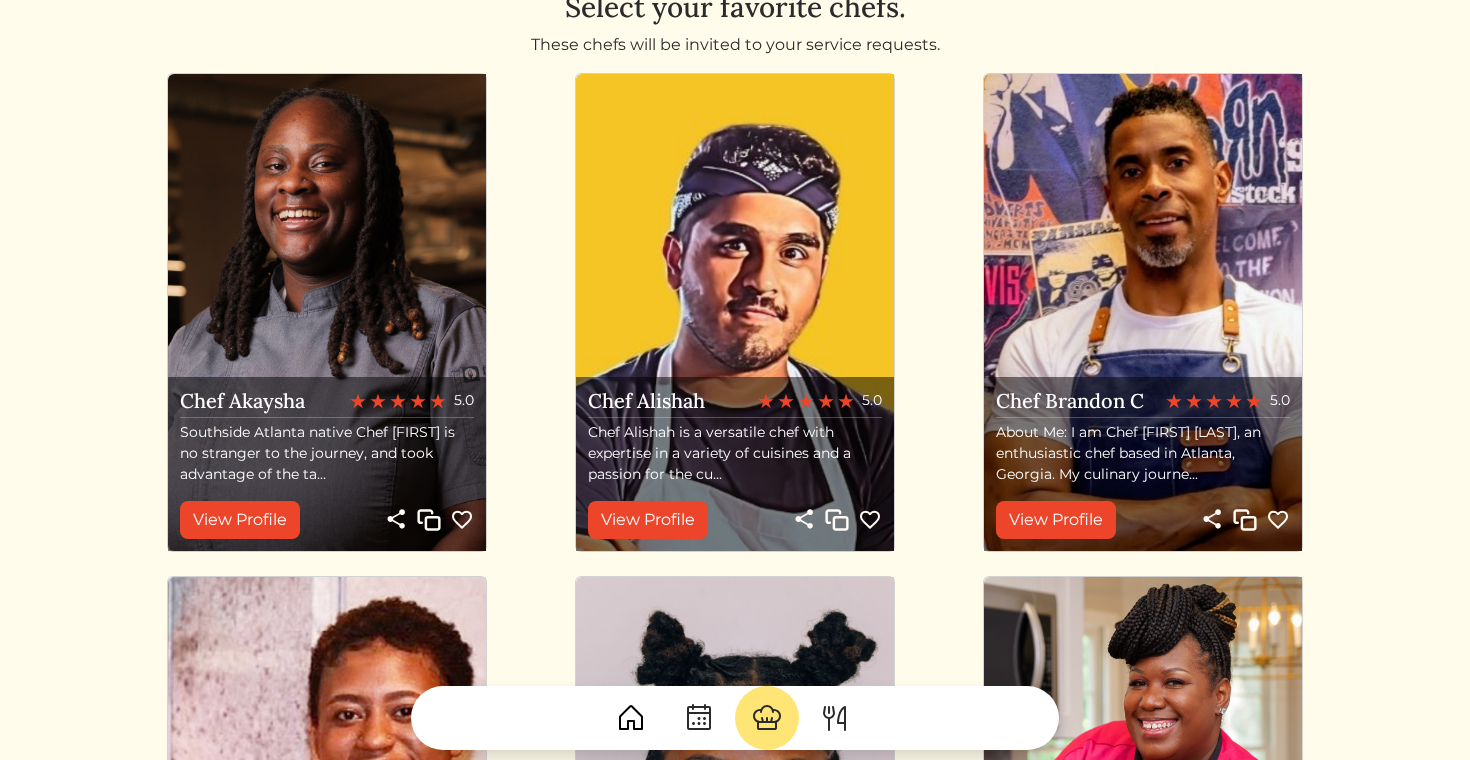 scroll, scrollTop: 101, scrollLeft: 0, axis: vertical 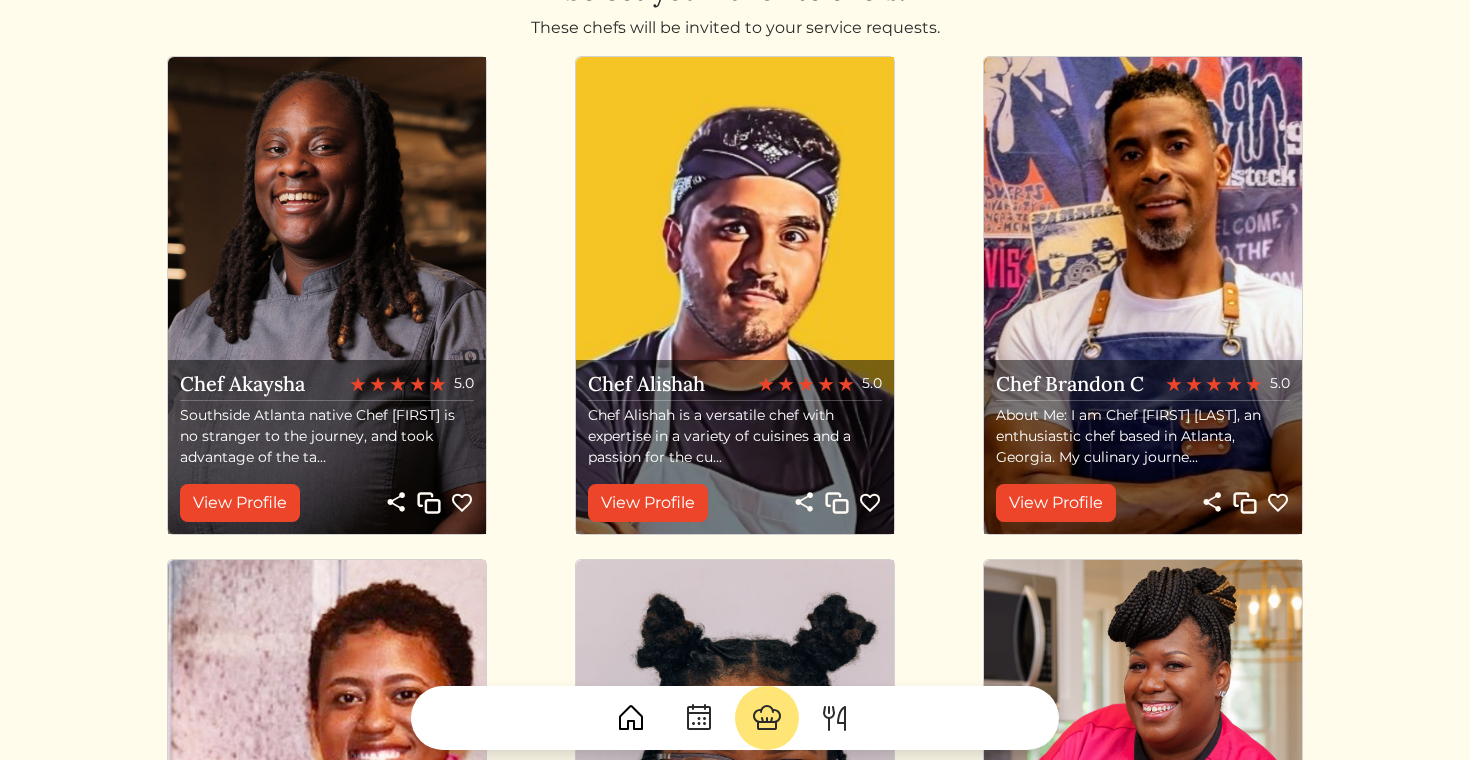 click at bounding box center (1245, 503) 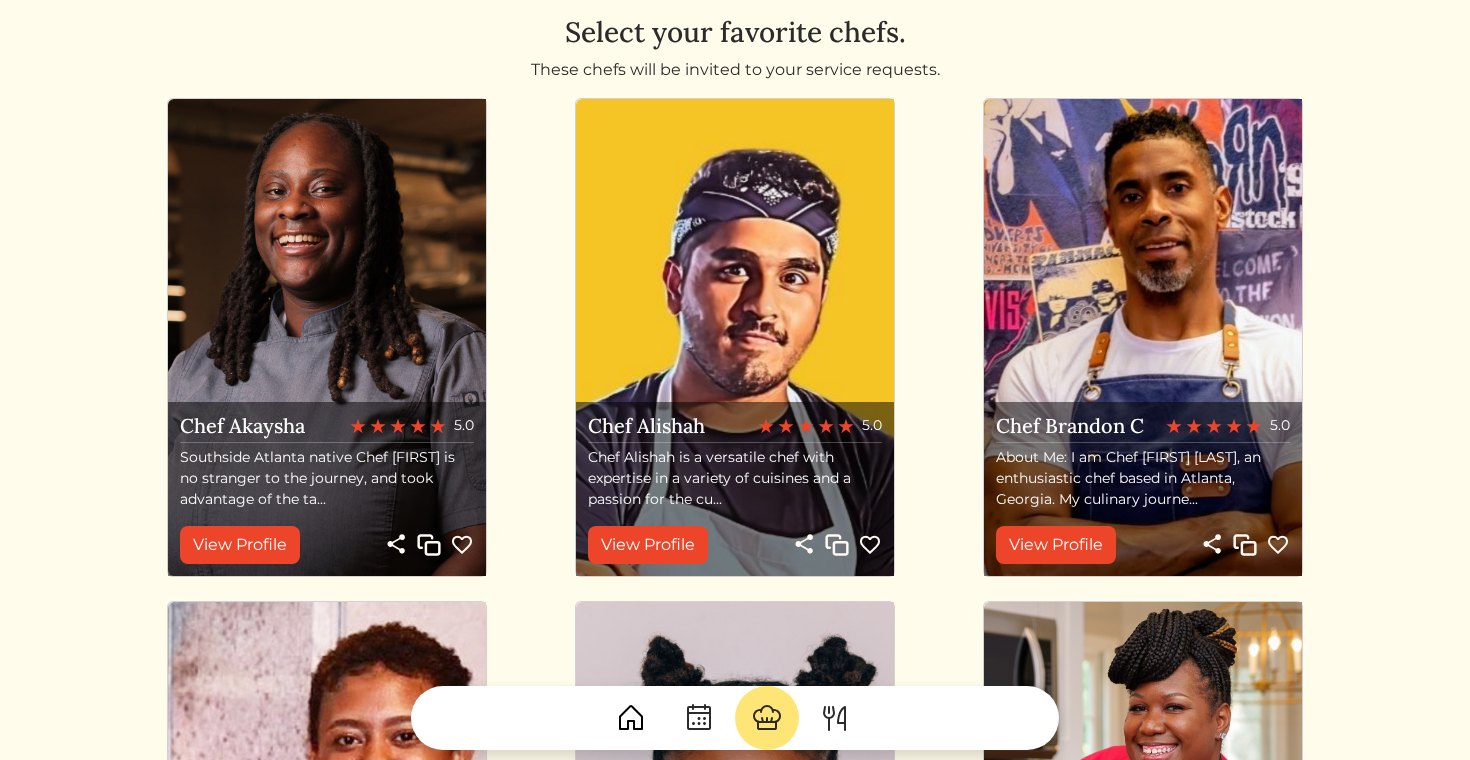 scroll, scrollTop: 0, scrollLeft: 0, axis: both 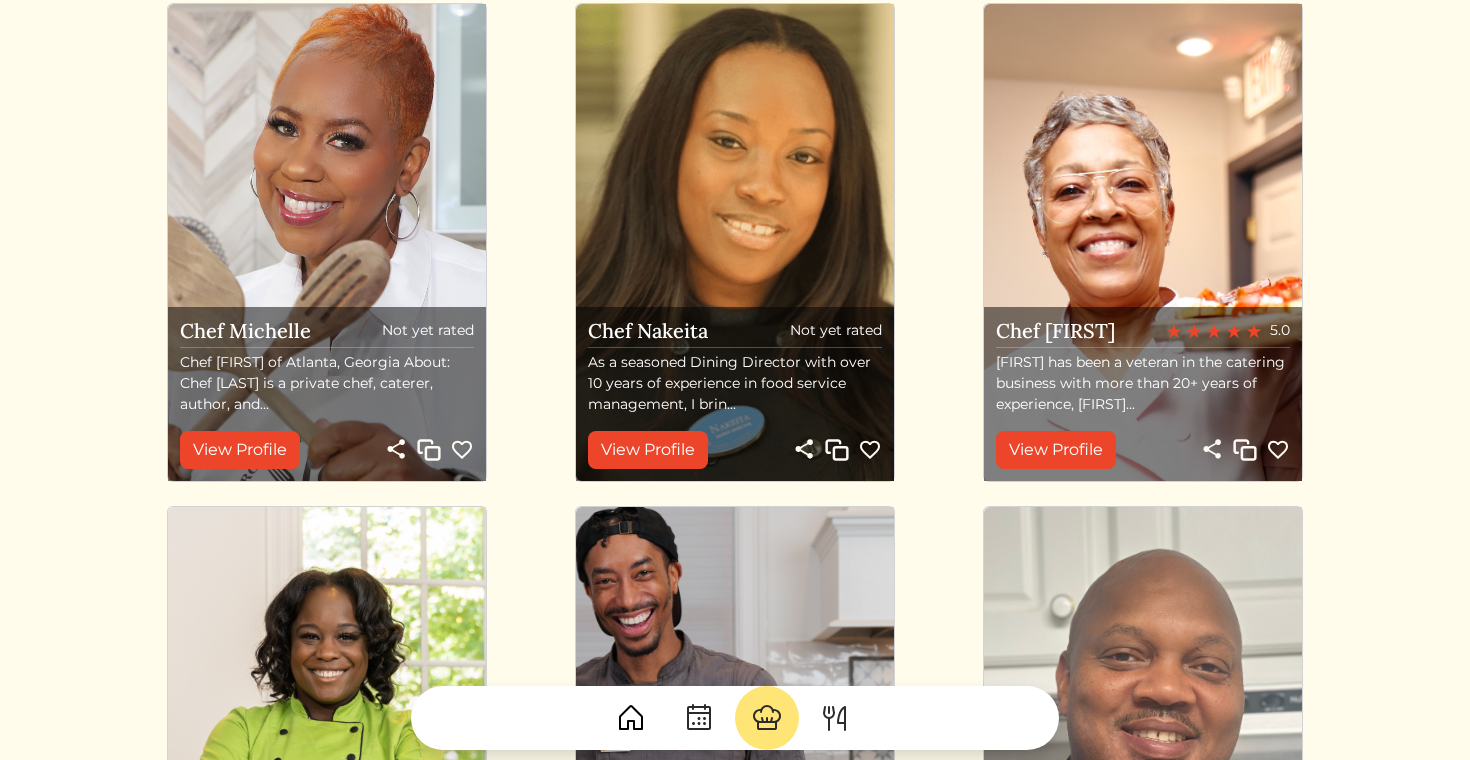 click at bounding box center (1245, 450) 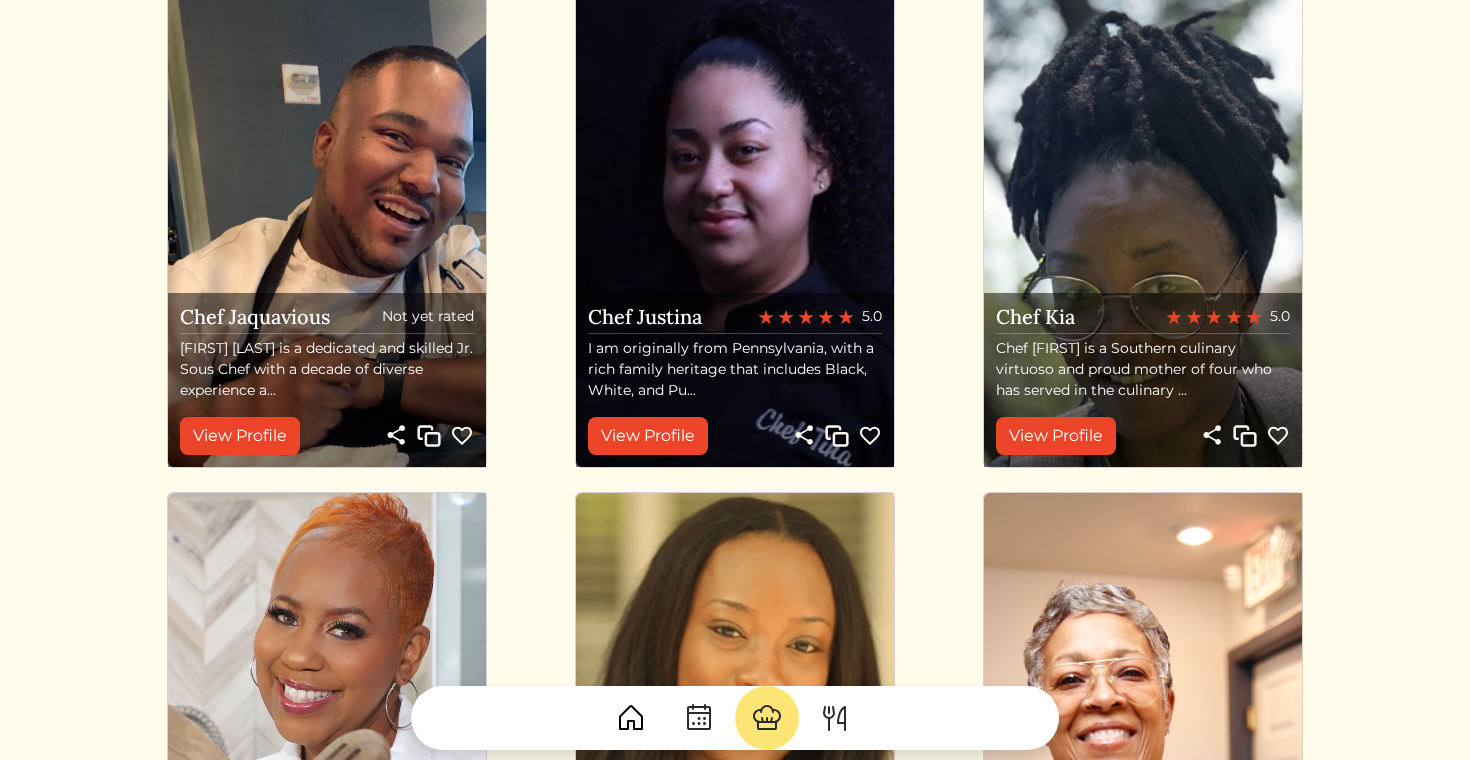 scroll, scrollTop: 0, scrollLeft: 0, axis: both 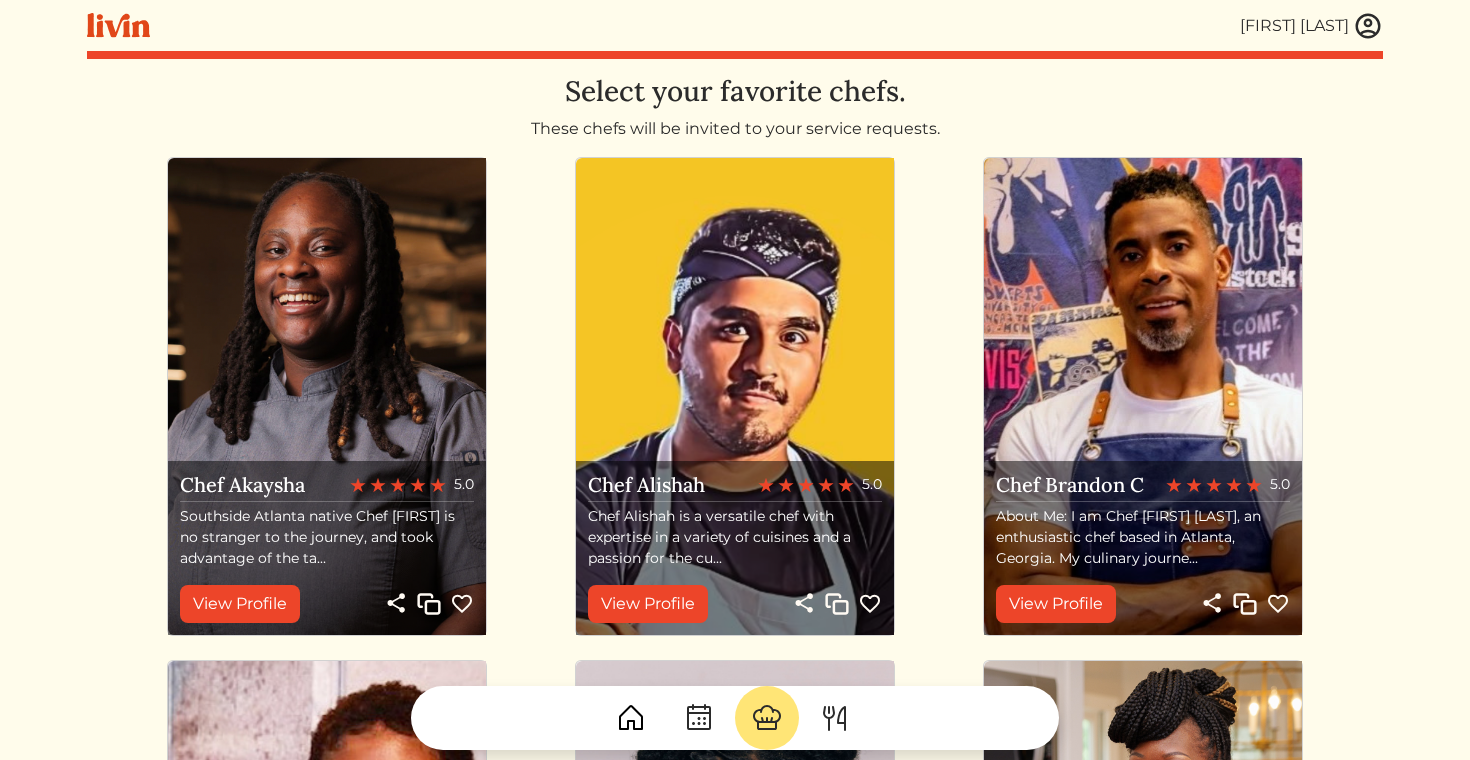 click at bounding box center [1368, 26] 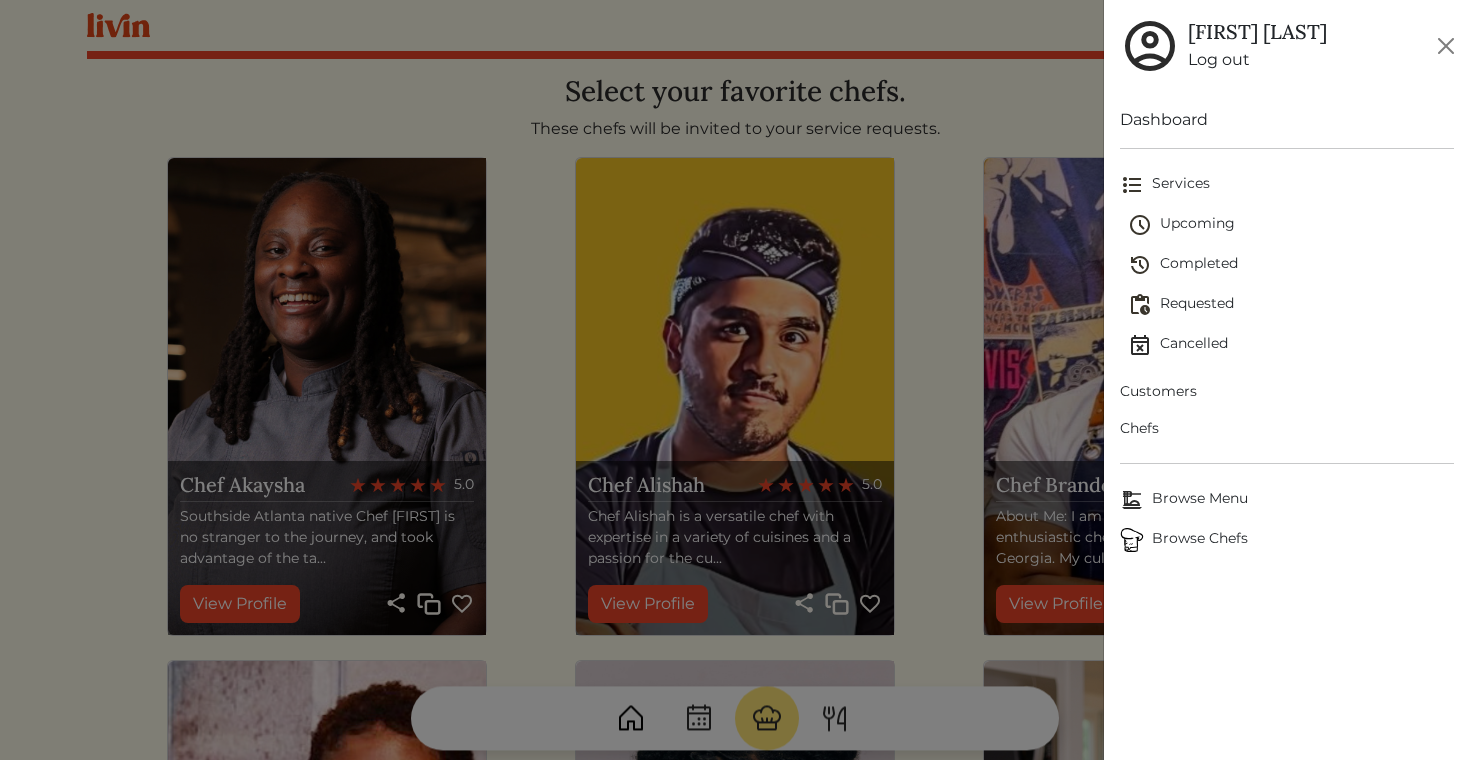 click on "Customers" at bounding box center (1287, 391) 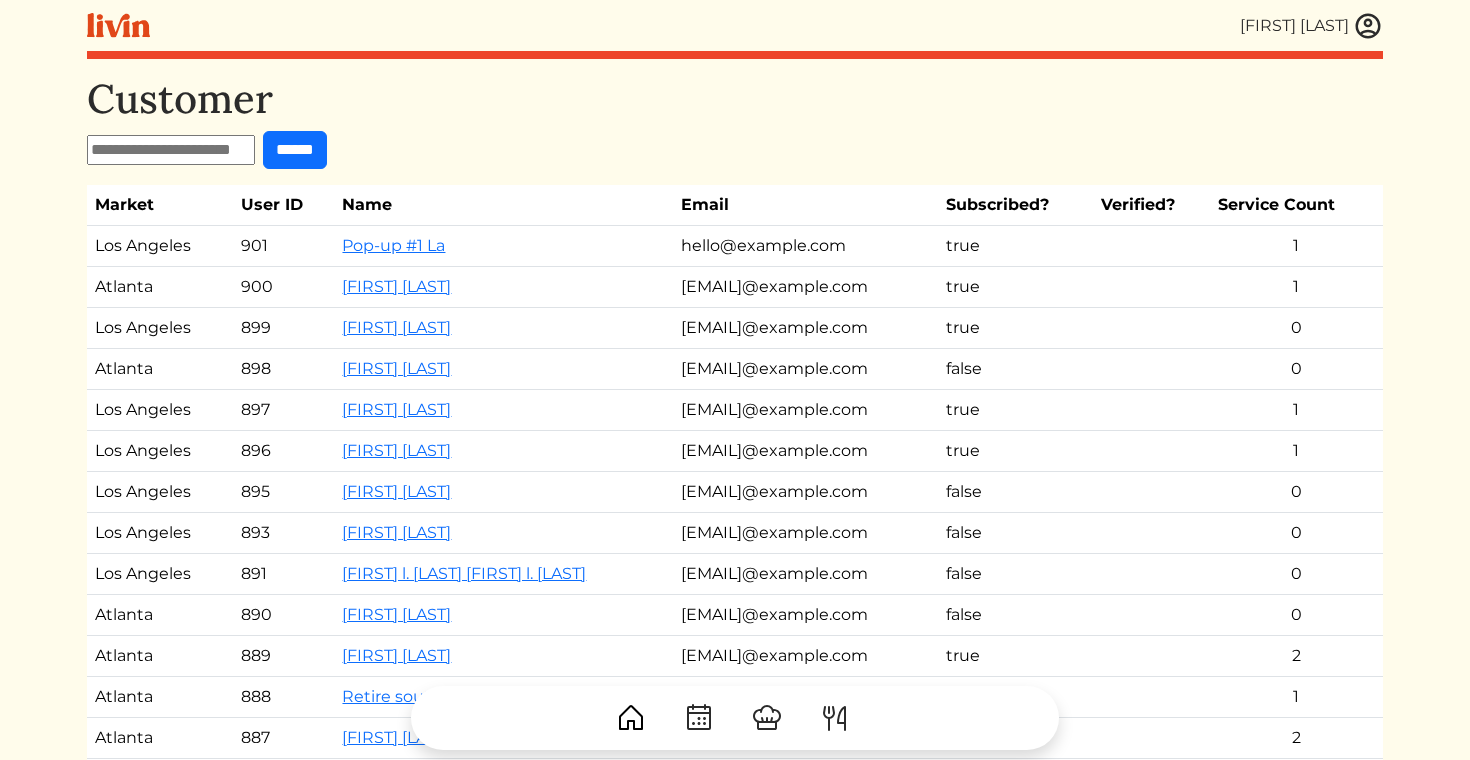 drag, startPoint x: 867, startPoint y: 412, endPoint x: 659, endPoint y: 415, distance: 208.02164 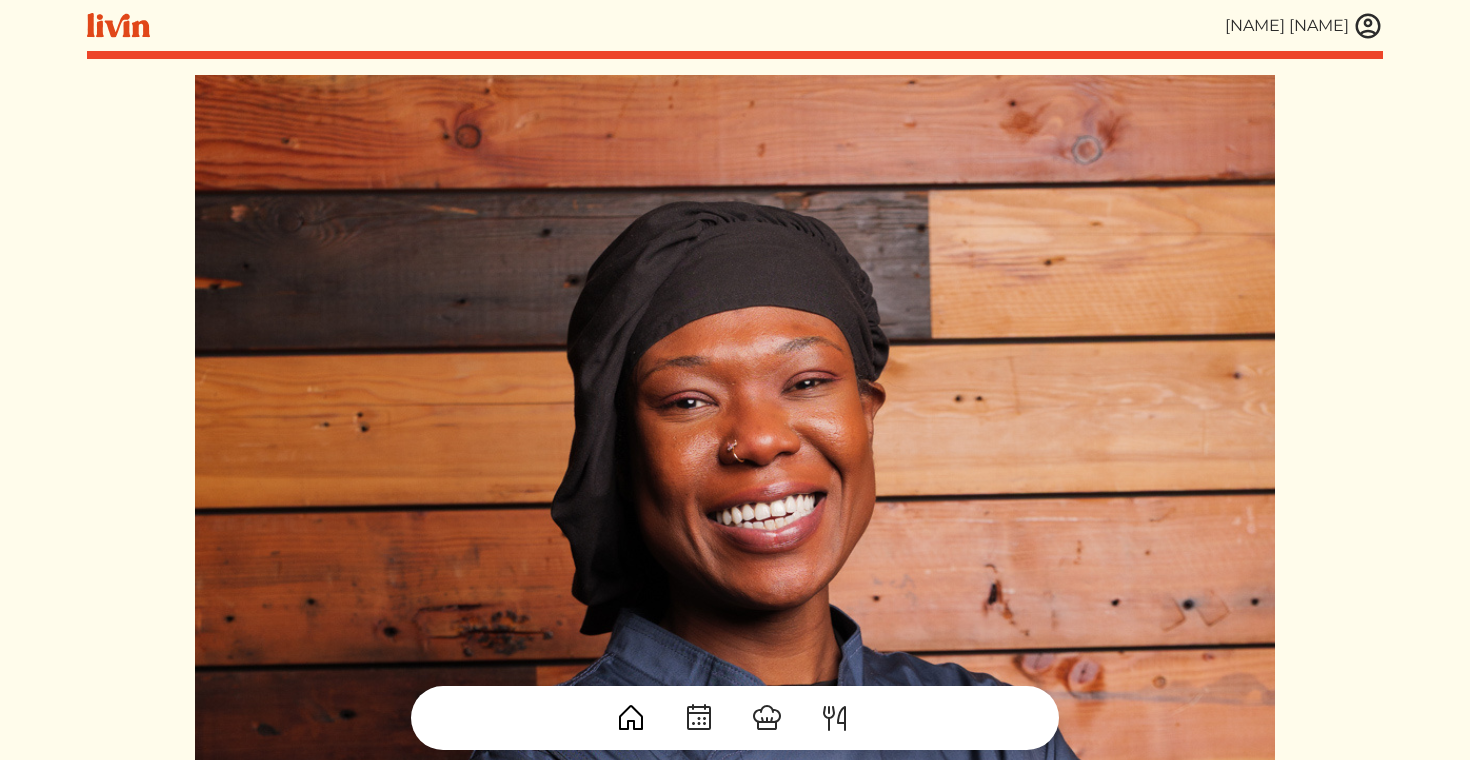 scroll, scrollTop: 0, scrollLeft: 0, axis: both 